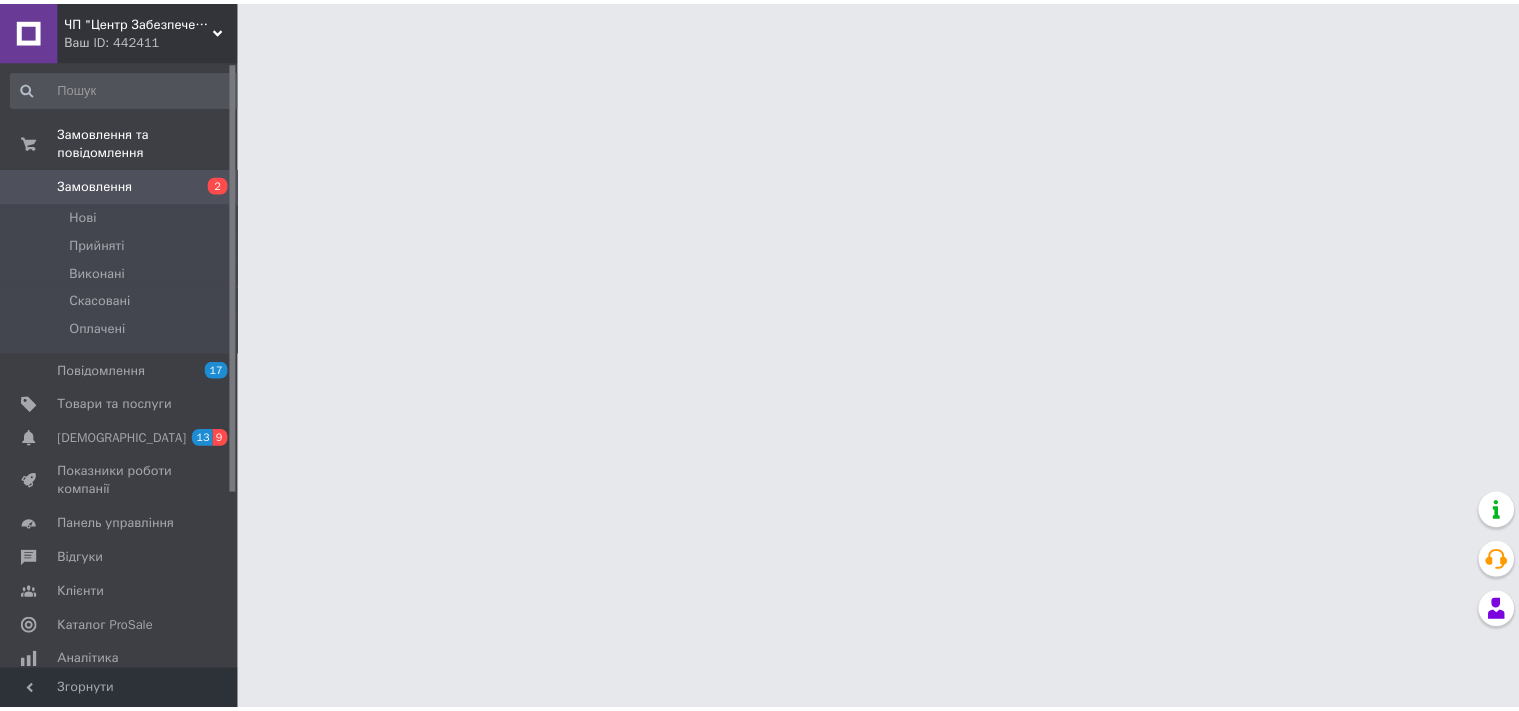 scroll, scrollTop: 0, scrollLeft: 0, axis: both 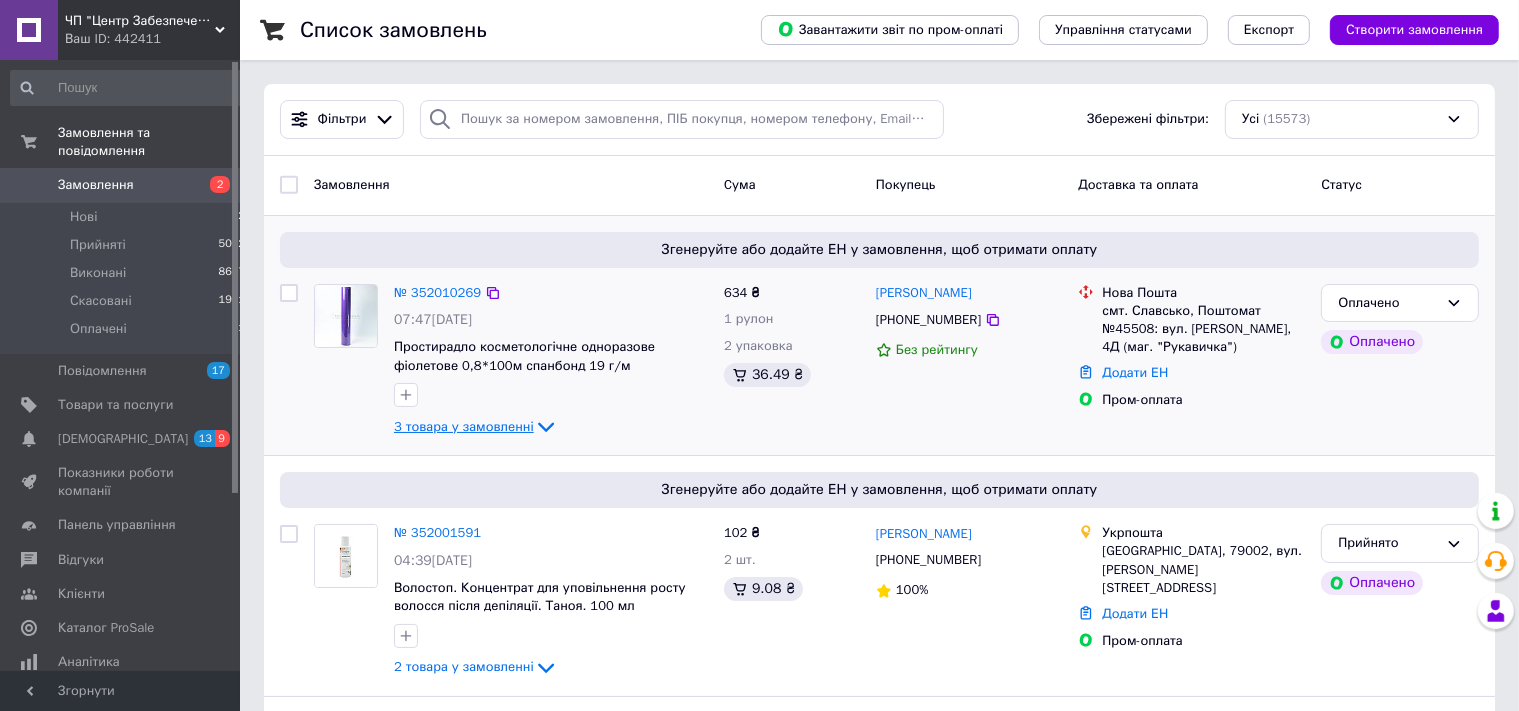 click on "3 товара у замовленні" at bounding box center [476, 426] 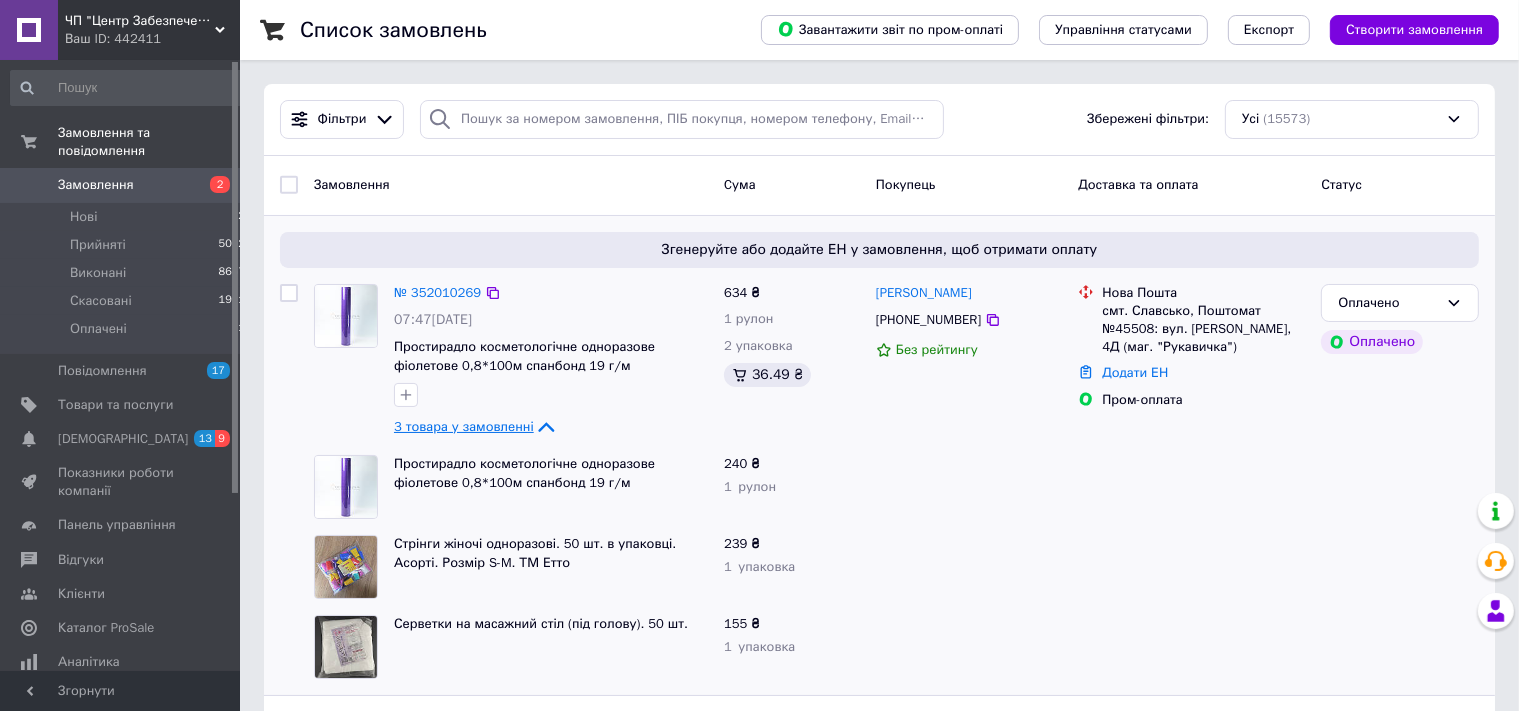 click on "3 товара у замовленні" at bounding box center [464, 426] 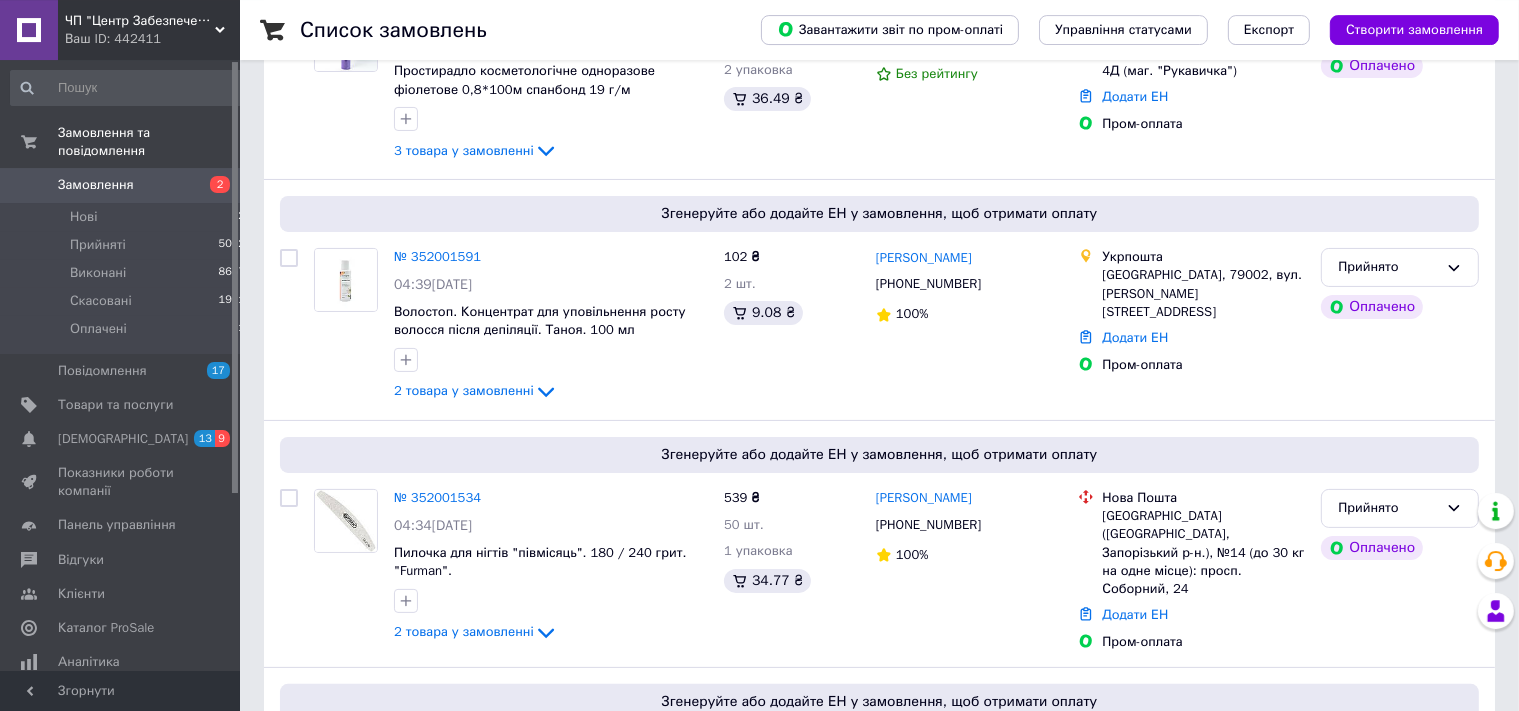 scroll, scrollTop: 261, scrollLeft: 0, axis: vertical 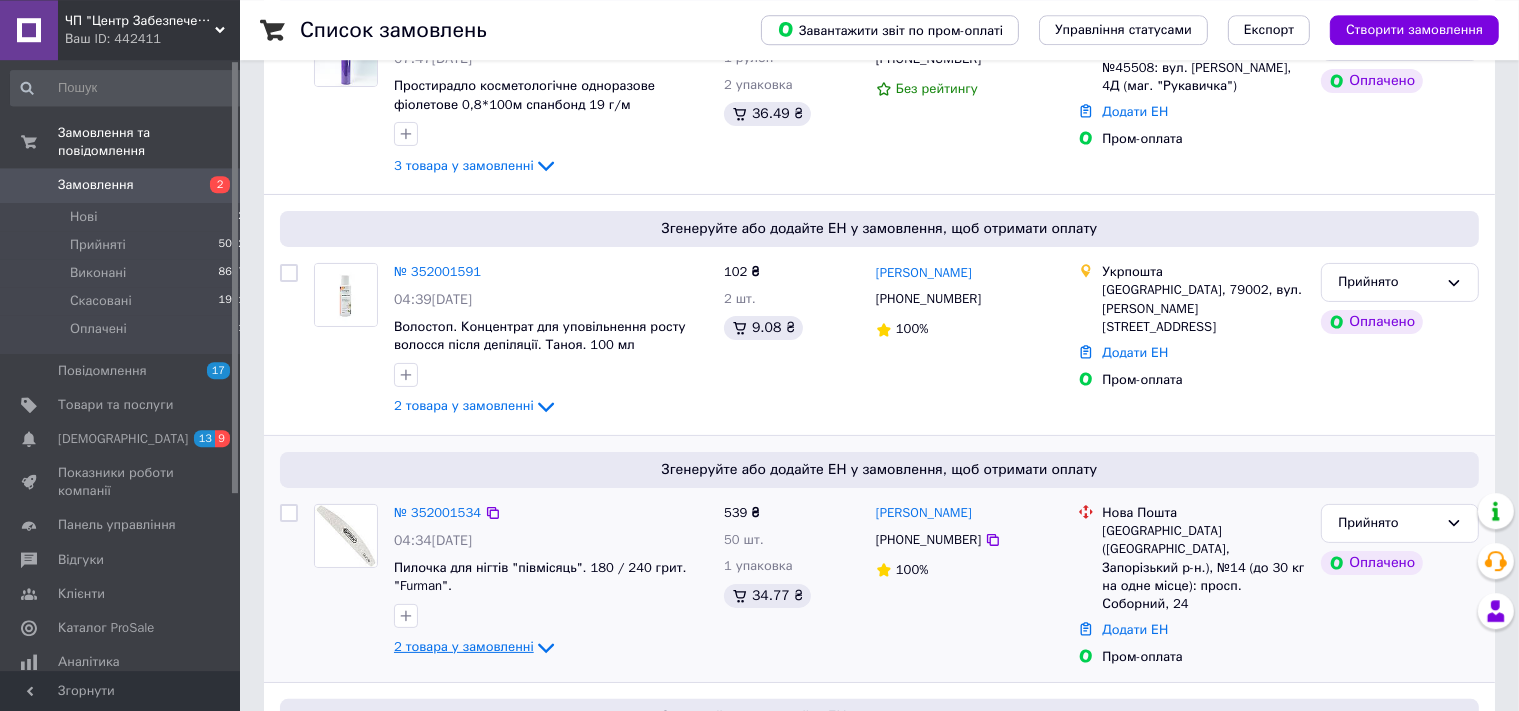 click on "2 товара у замовленні" at bounding box center [464, 646] 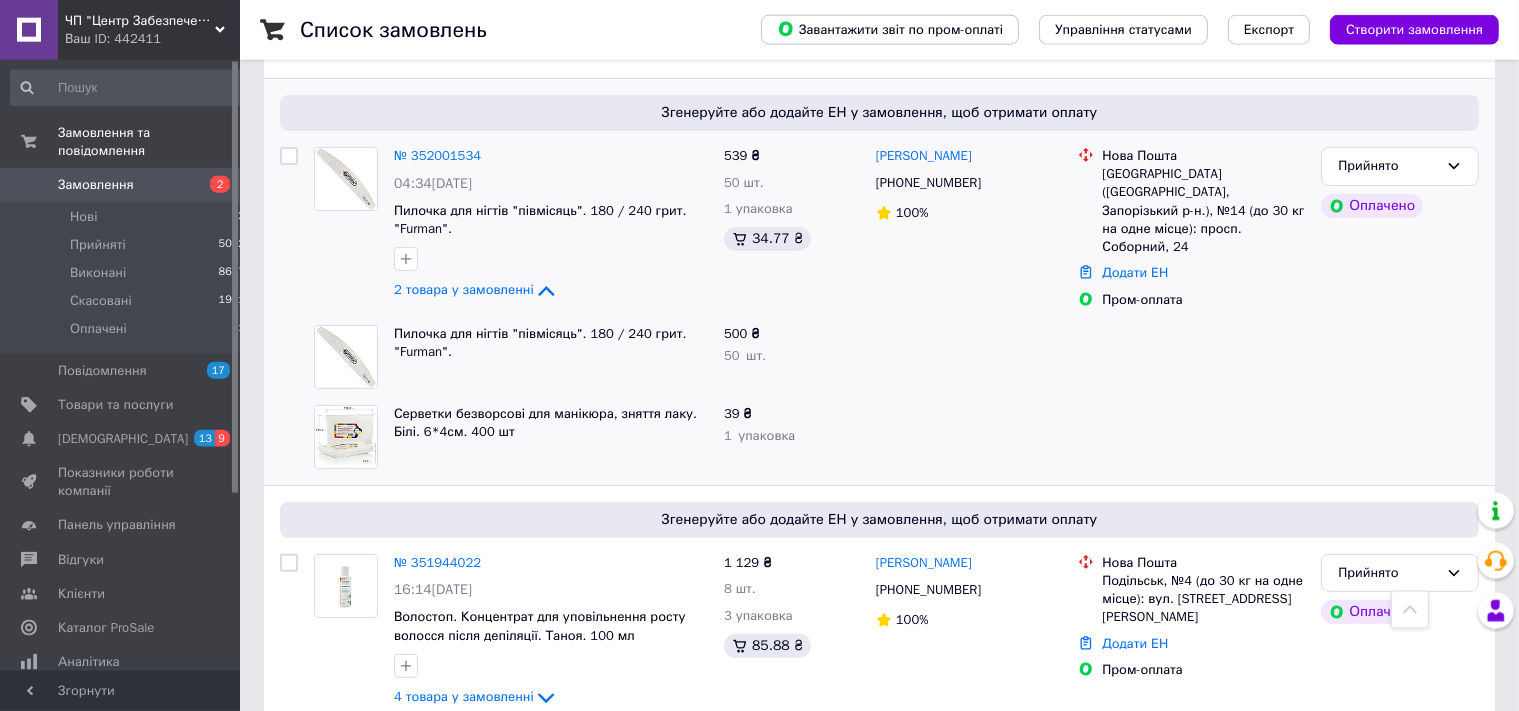 scroll, scrollTop: 497, scrollLeft: 0, axis: vertical 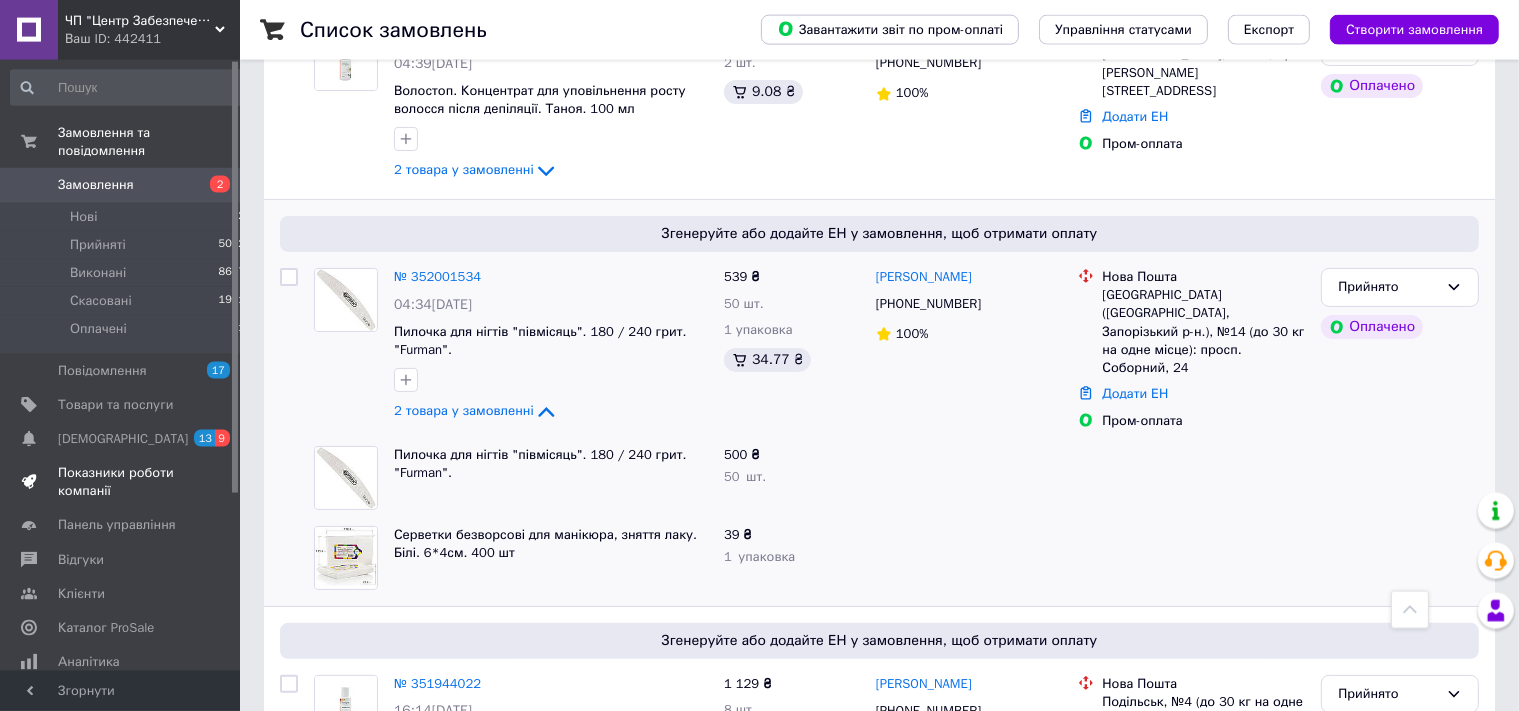 click on "Показники роботи компанії" at bounding box center (121, 482) 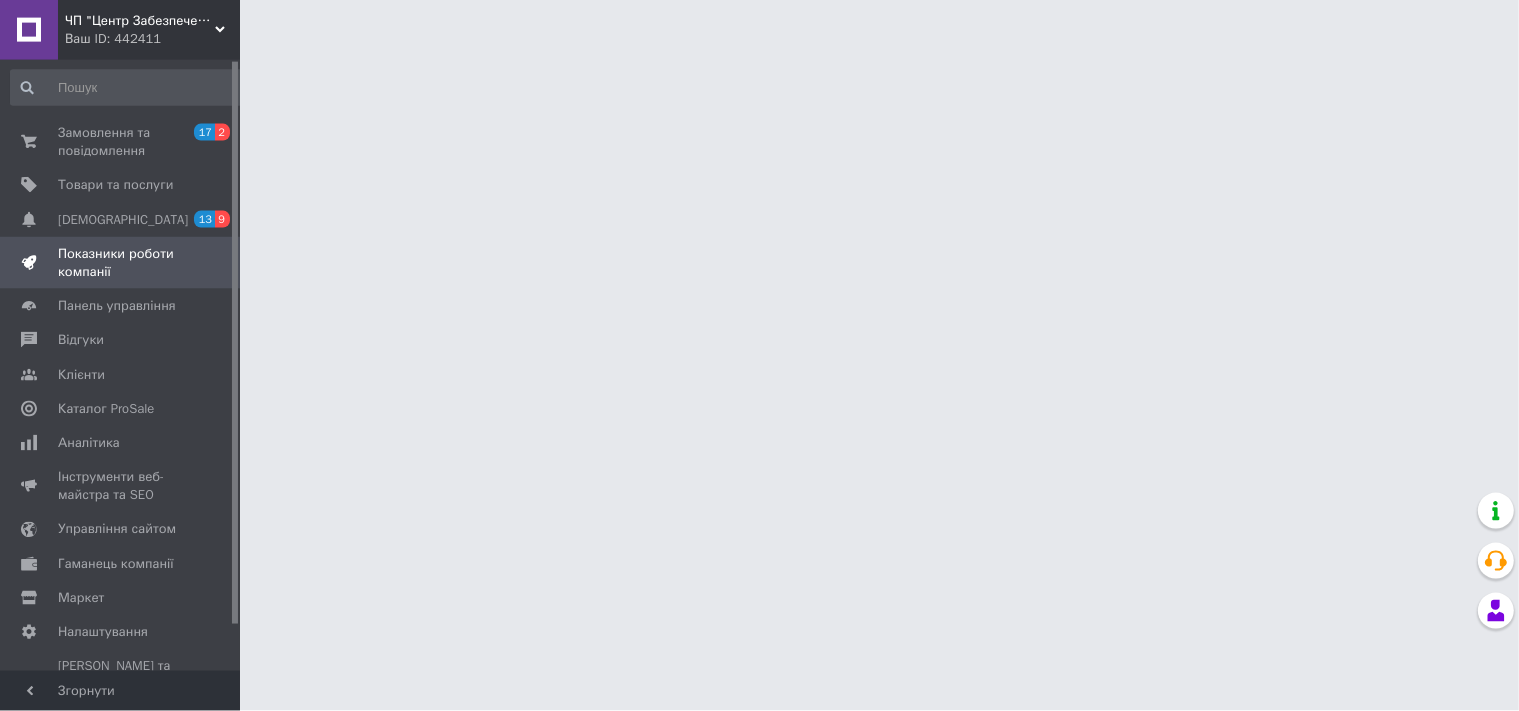 scroll, scrollTop: 0, scrollLeft: 0, axis: both 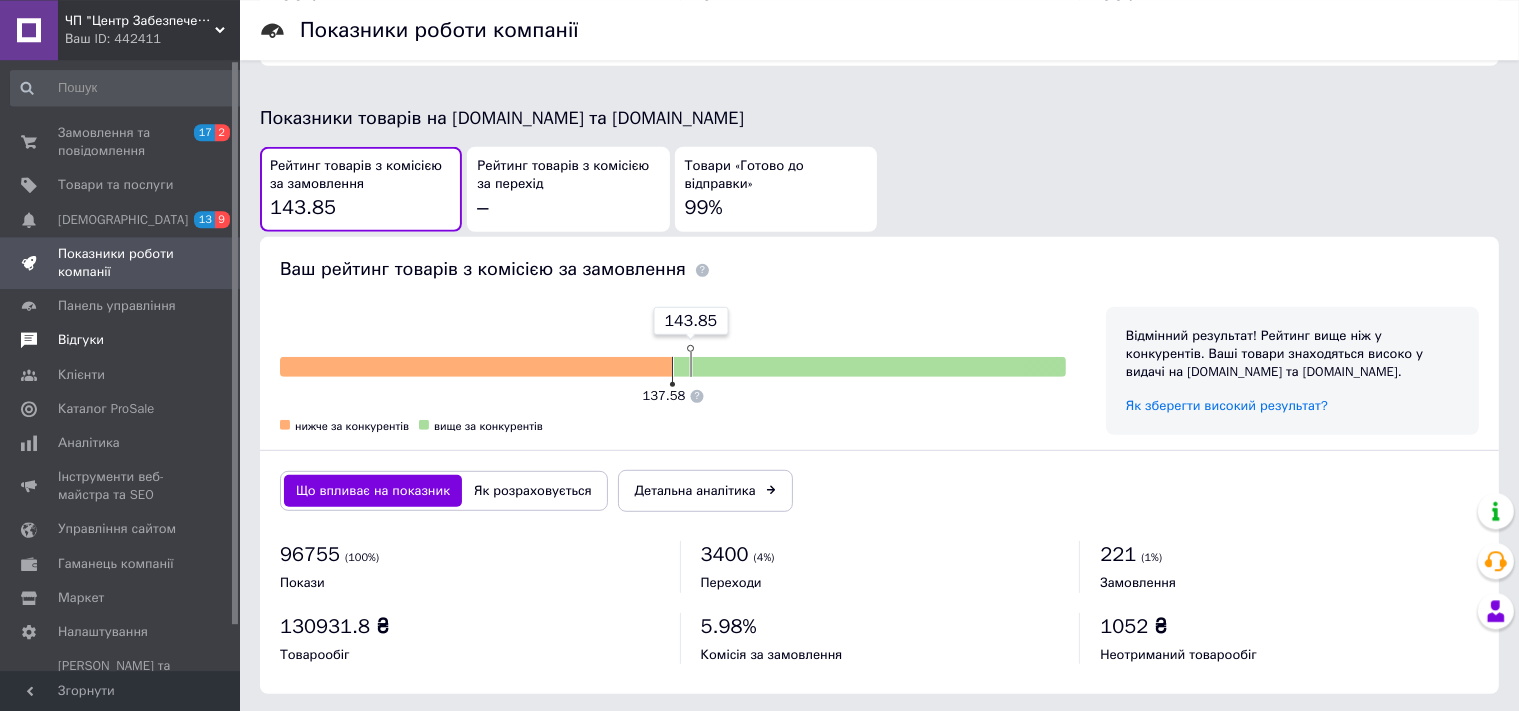 click on "Відгуки" at bounding box center (81, 340) 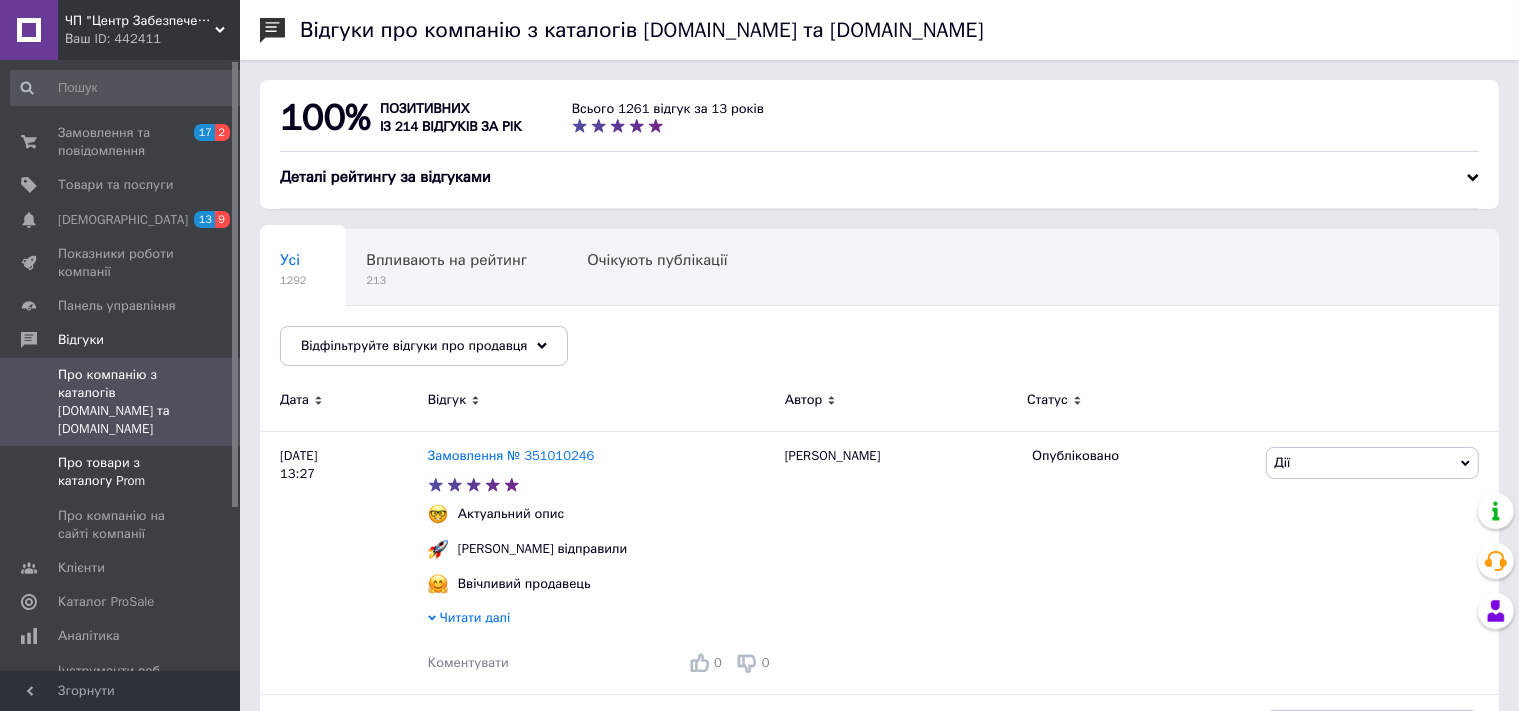 click on "Про товари з каталогу Prom" at bounding box center (121, 472) 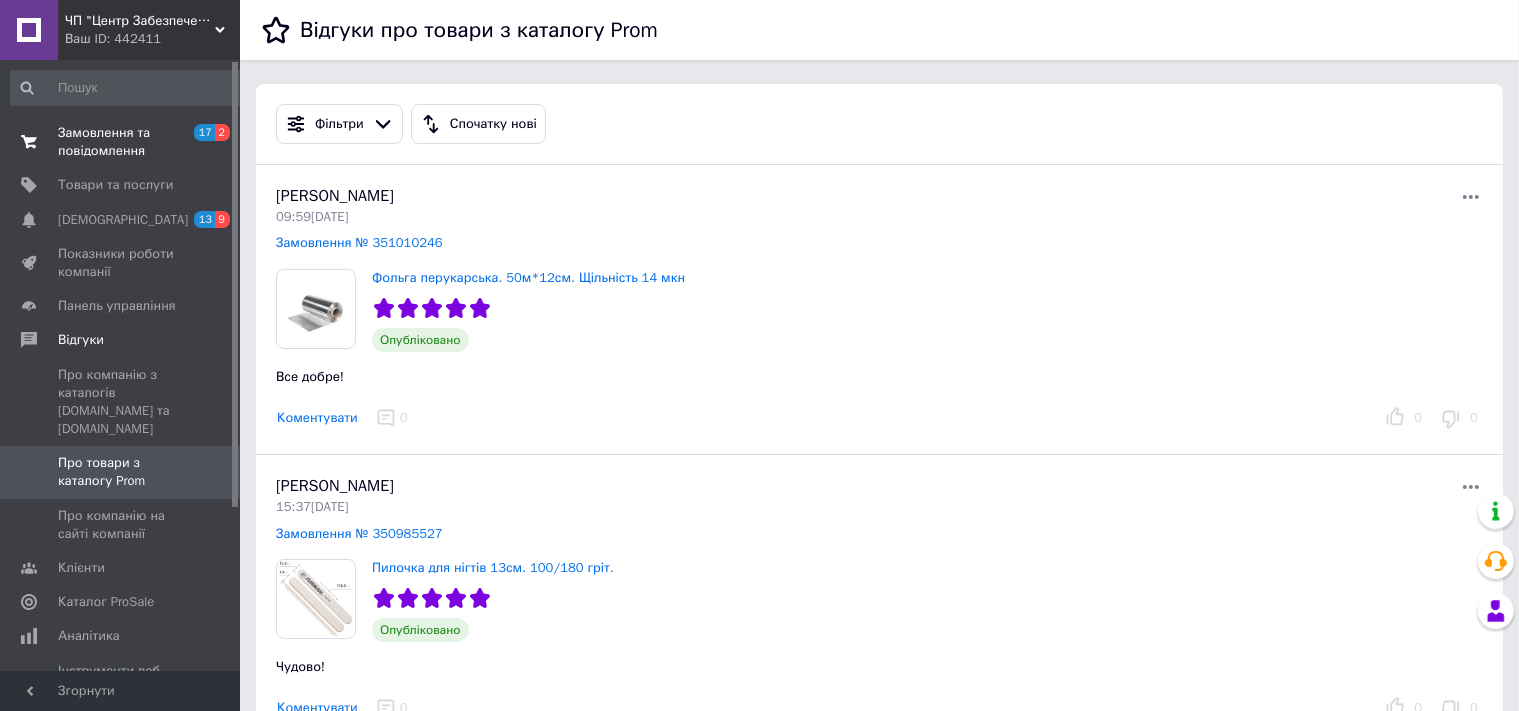 click on "Замовлення та повідомлення" at bounding box center (121, 142) 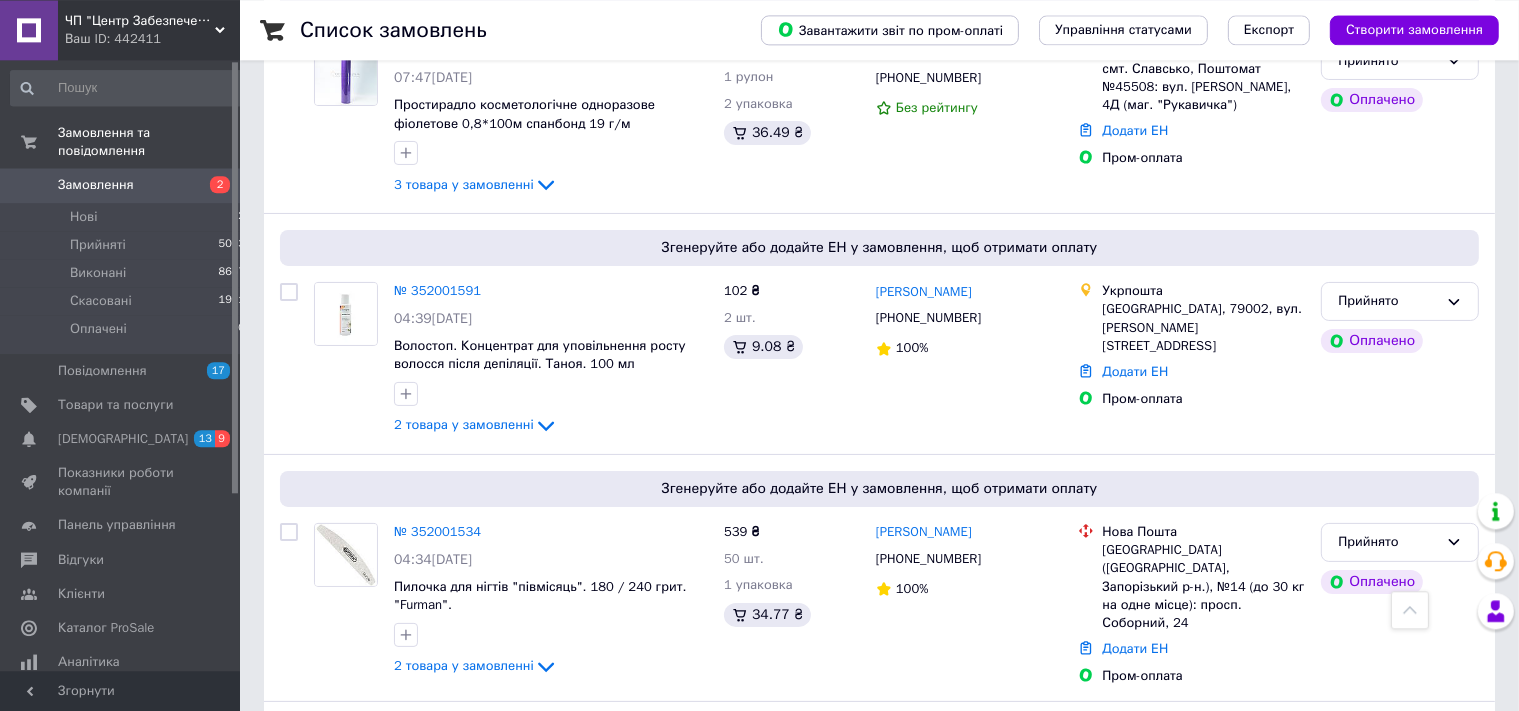 scroll, scrollTop: 0, scrollLeft: 0, axis: both 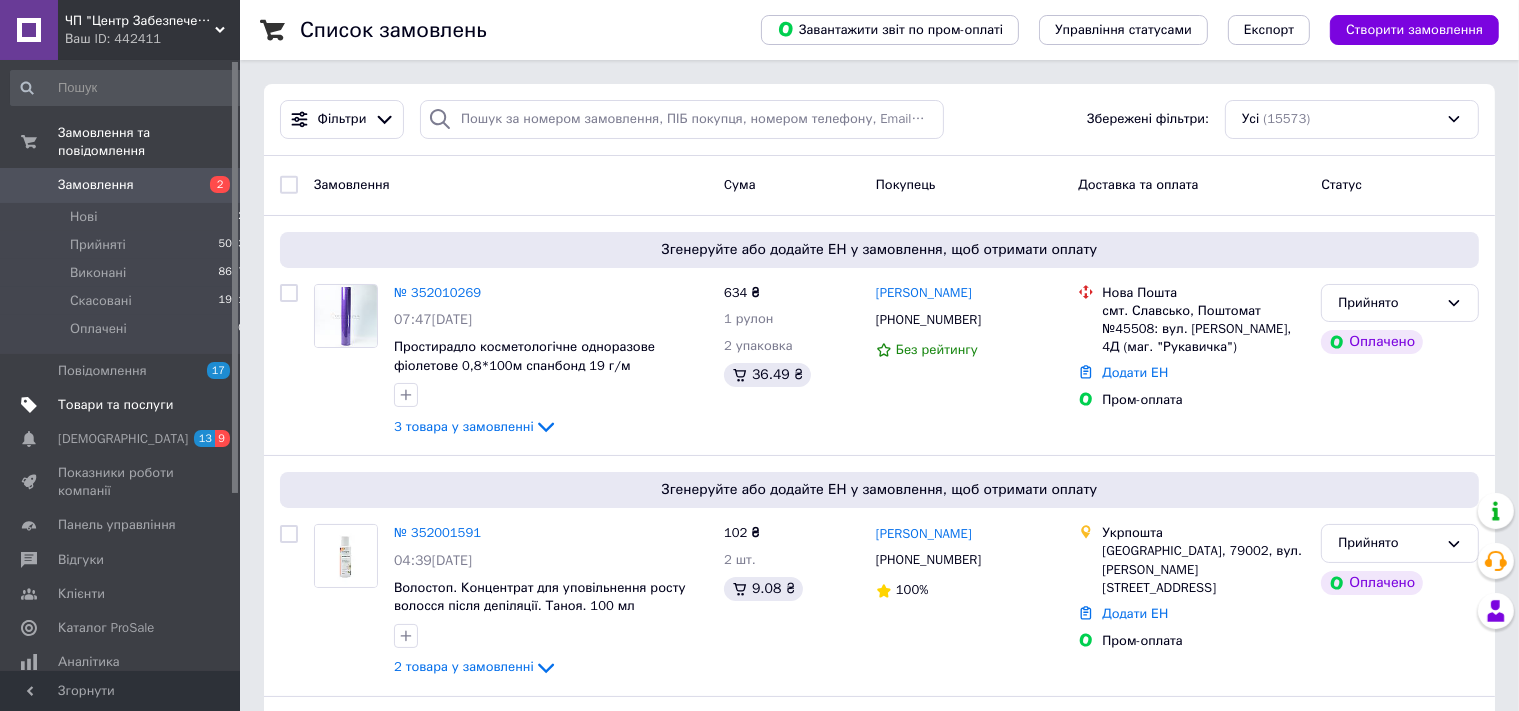 click on "Товари та послуги" at bounding box center (115, 405) 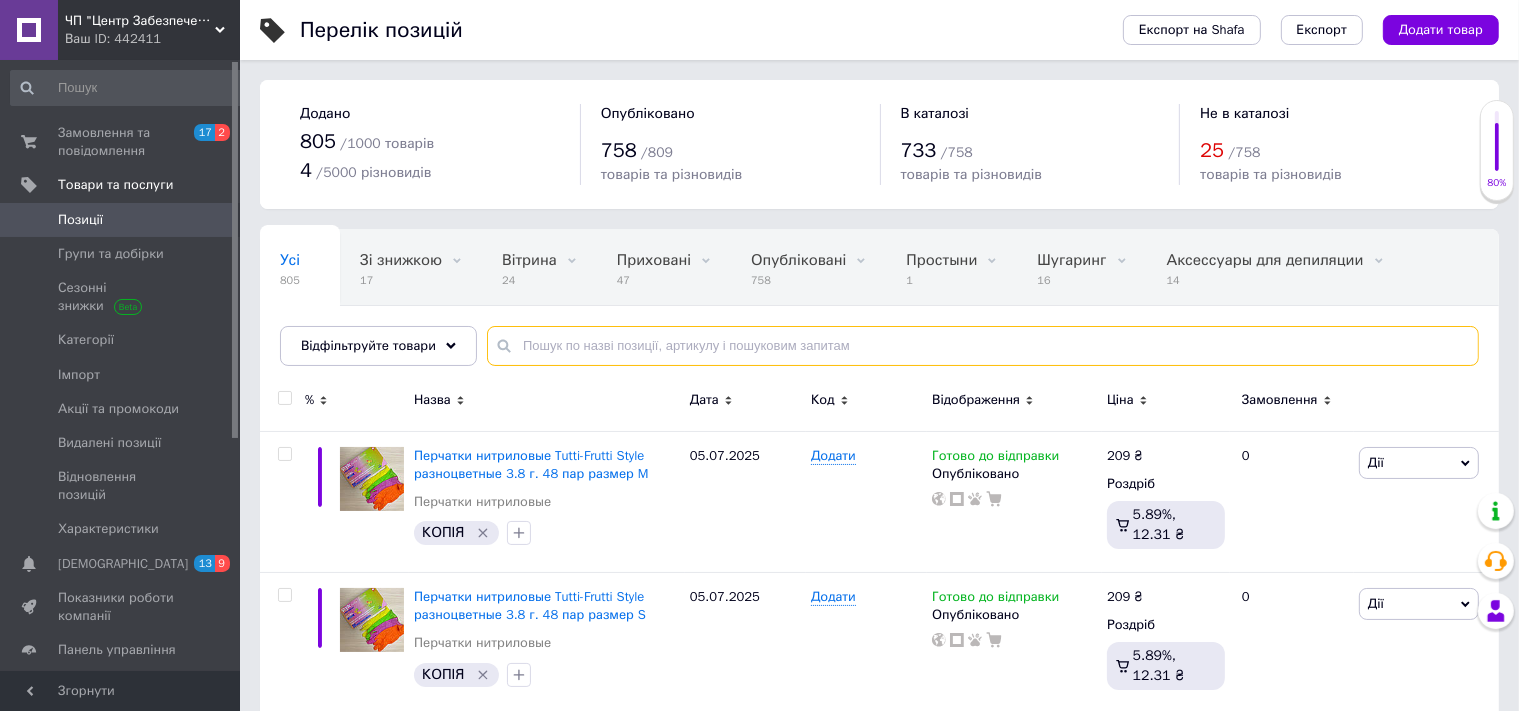 click at bounding box center (983, 346) 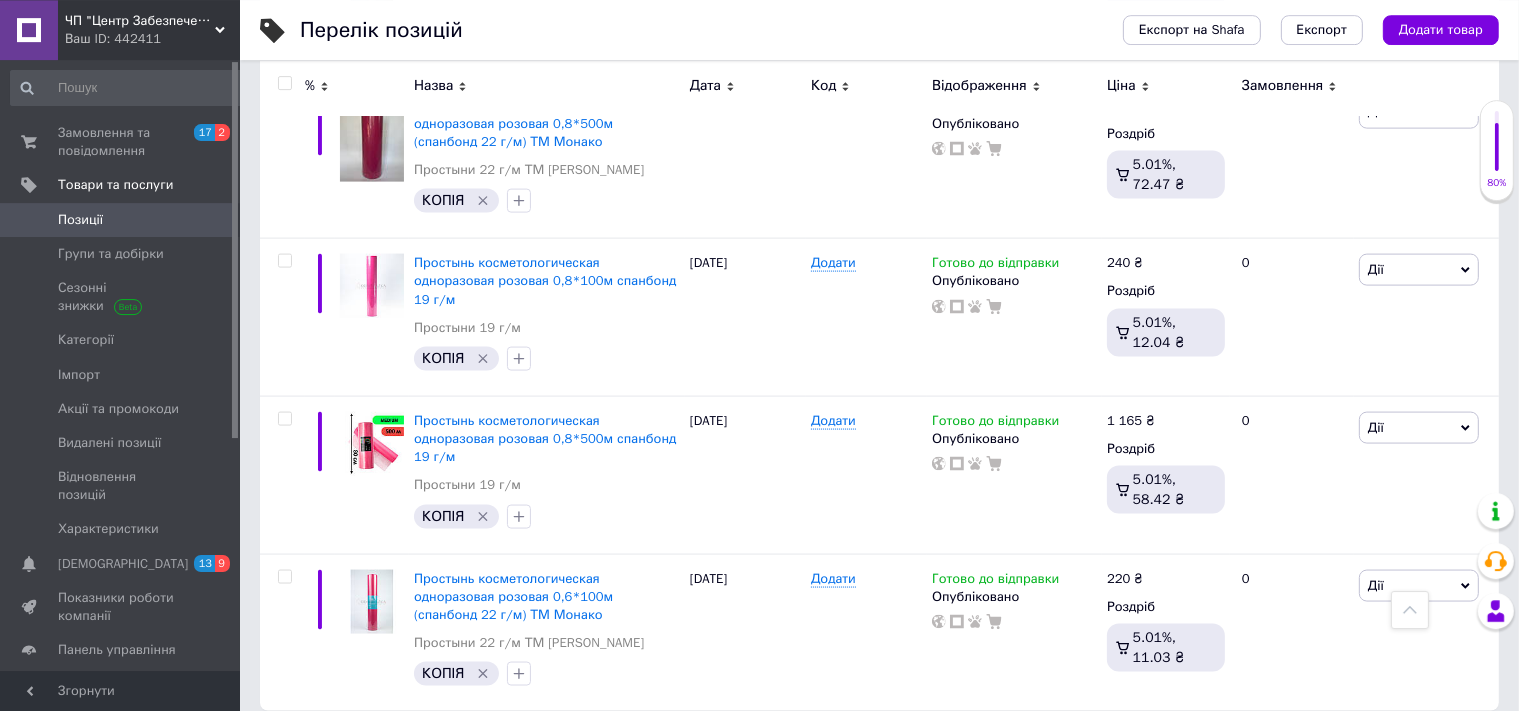 scroll, scrollTop: 2787, scrollLeft: 0, axis: vertical 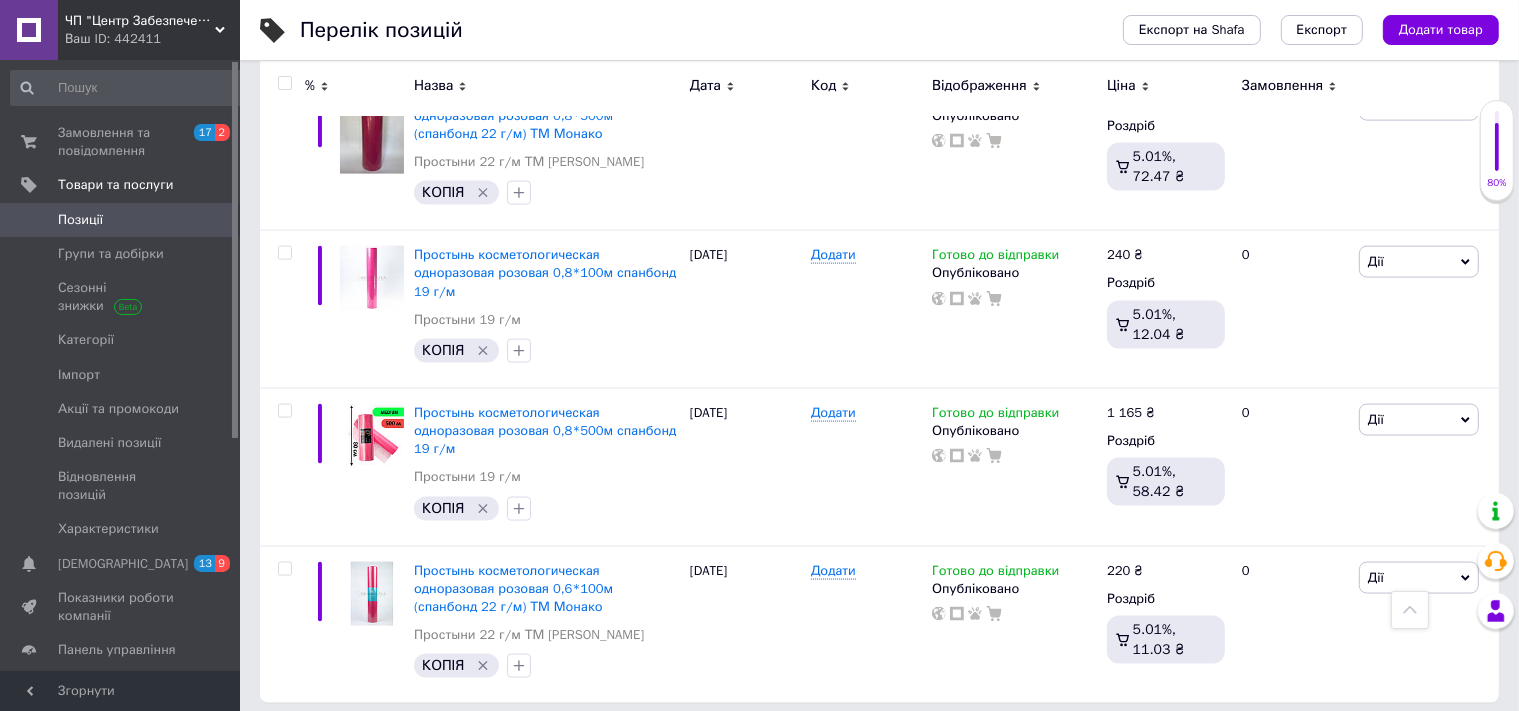 click on "Наступна" at bounding box center [540, 744] 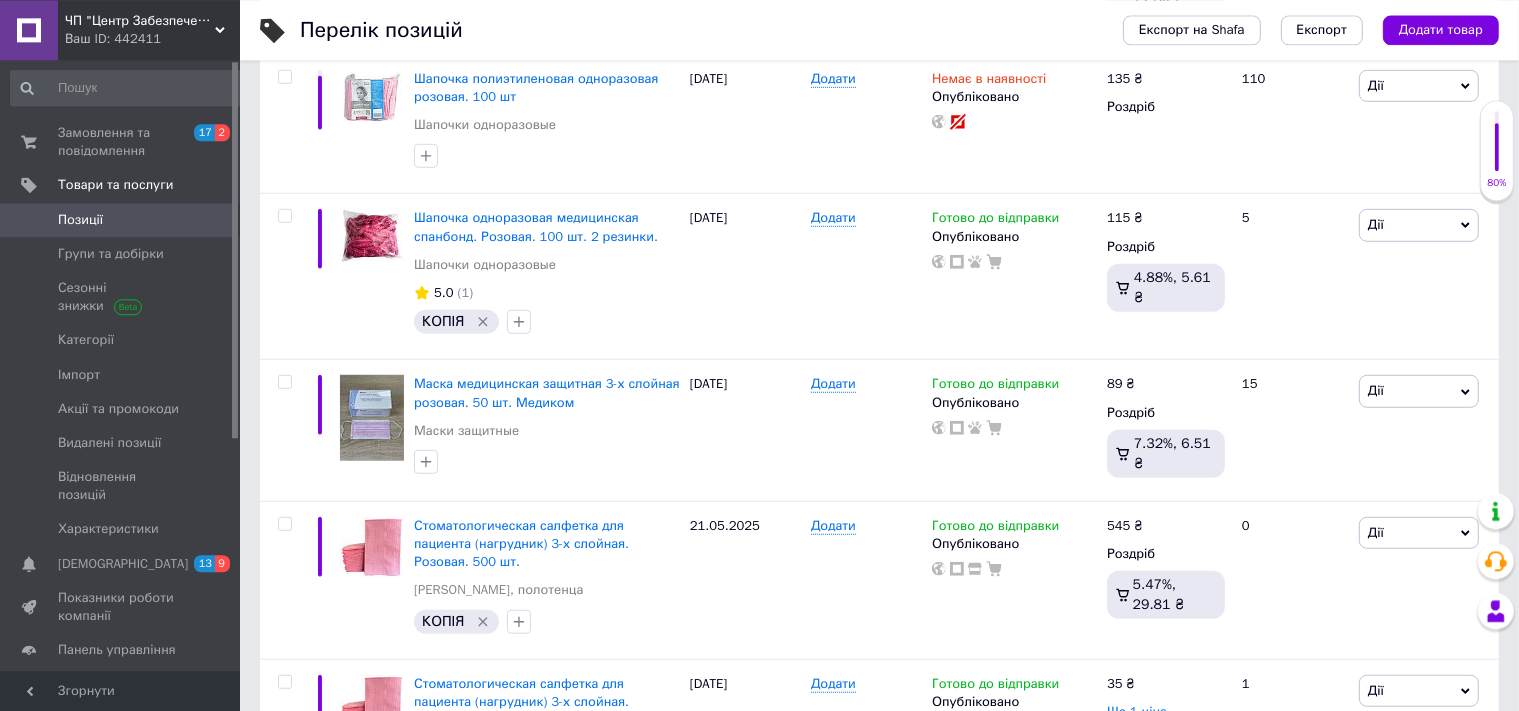 scroll, scrollTop: 2907, scrollLeft: 0, axis: vertical 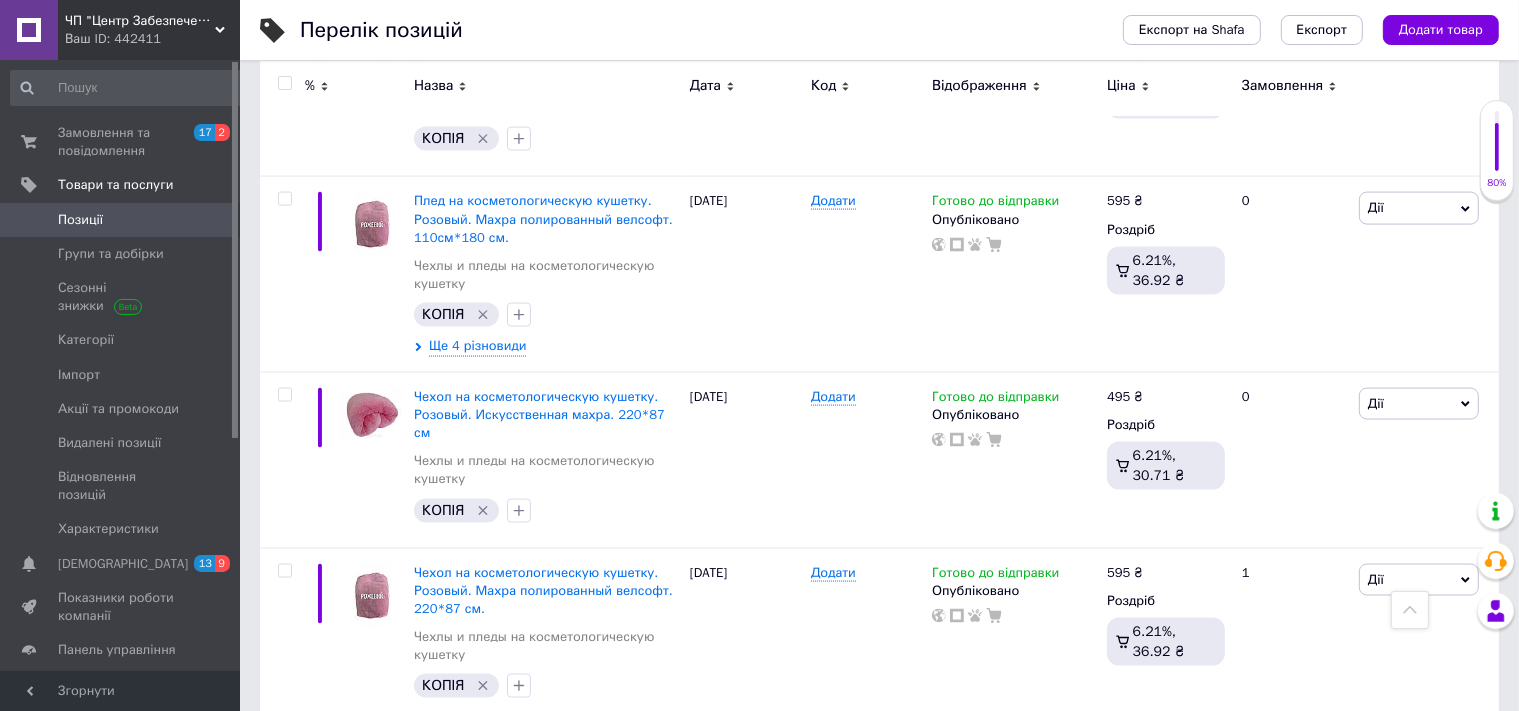 click on "Наступна" at bounding box center [617, 764] 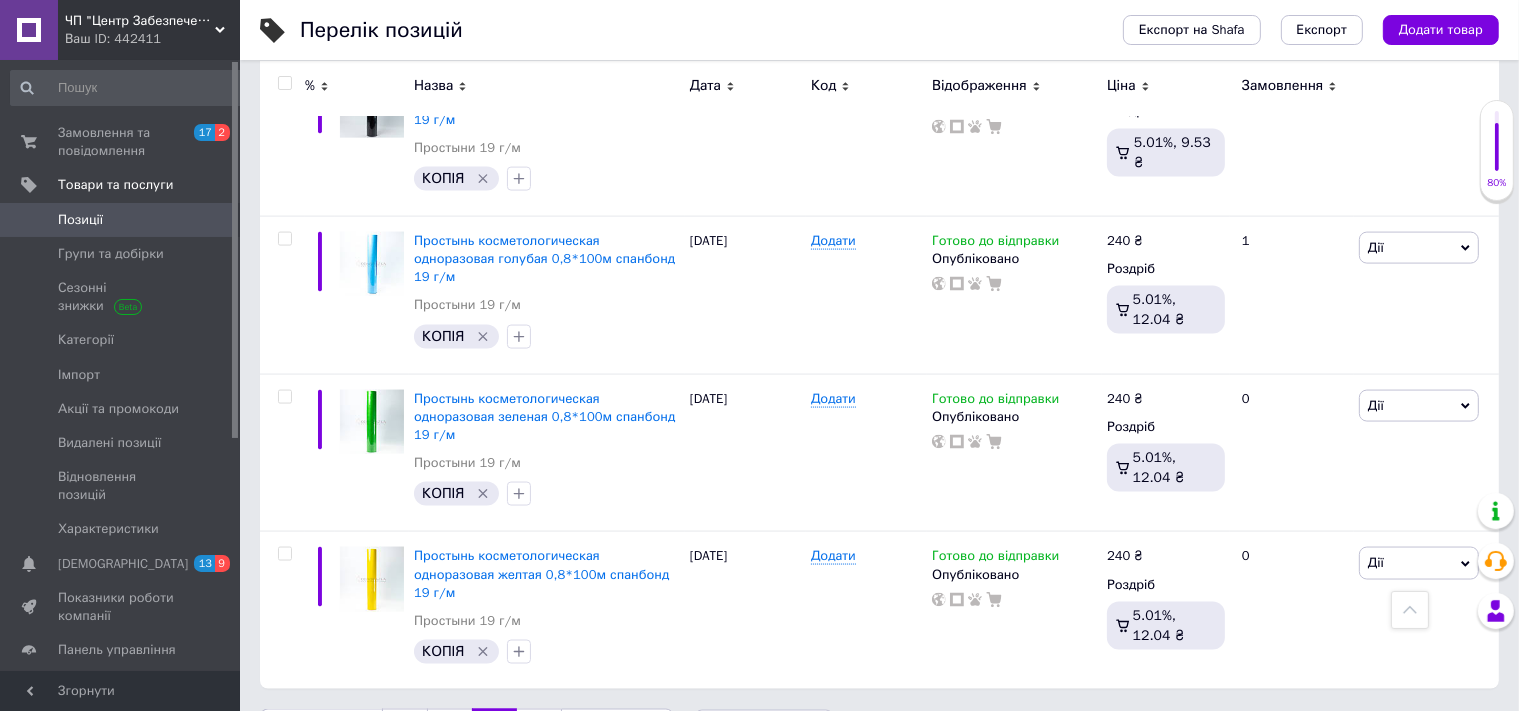 scroll, scrollTop: 2765, scrollLeft: 0, axis: vertical 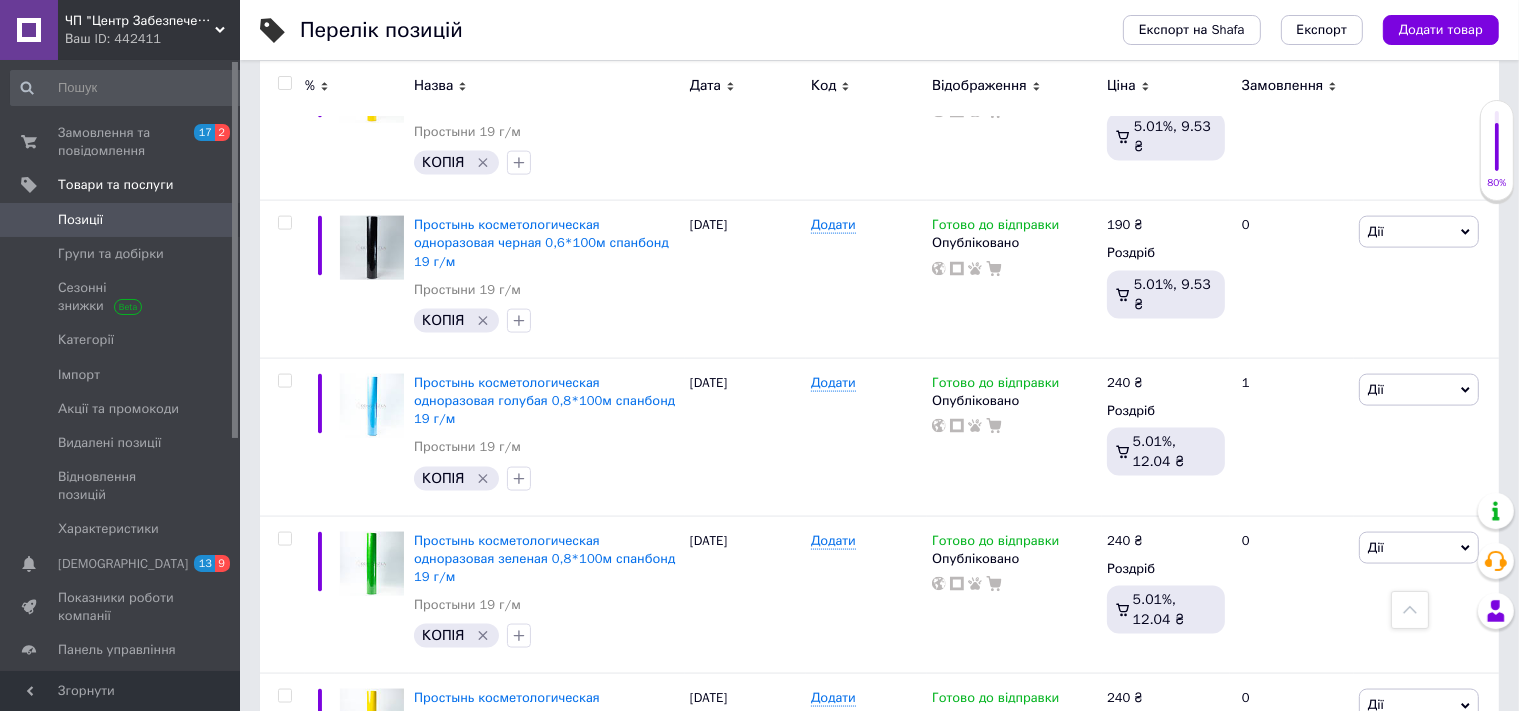 click on "Наступна" at bounding box center (617, 872) 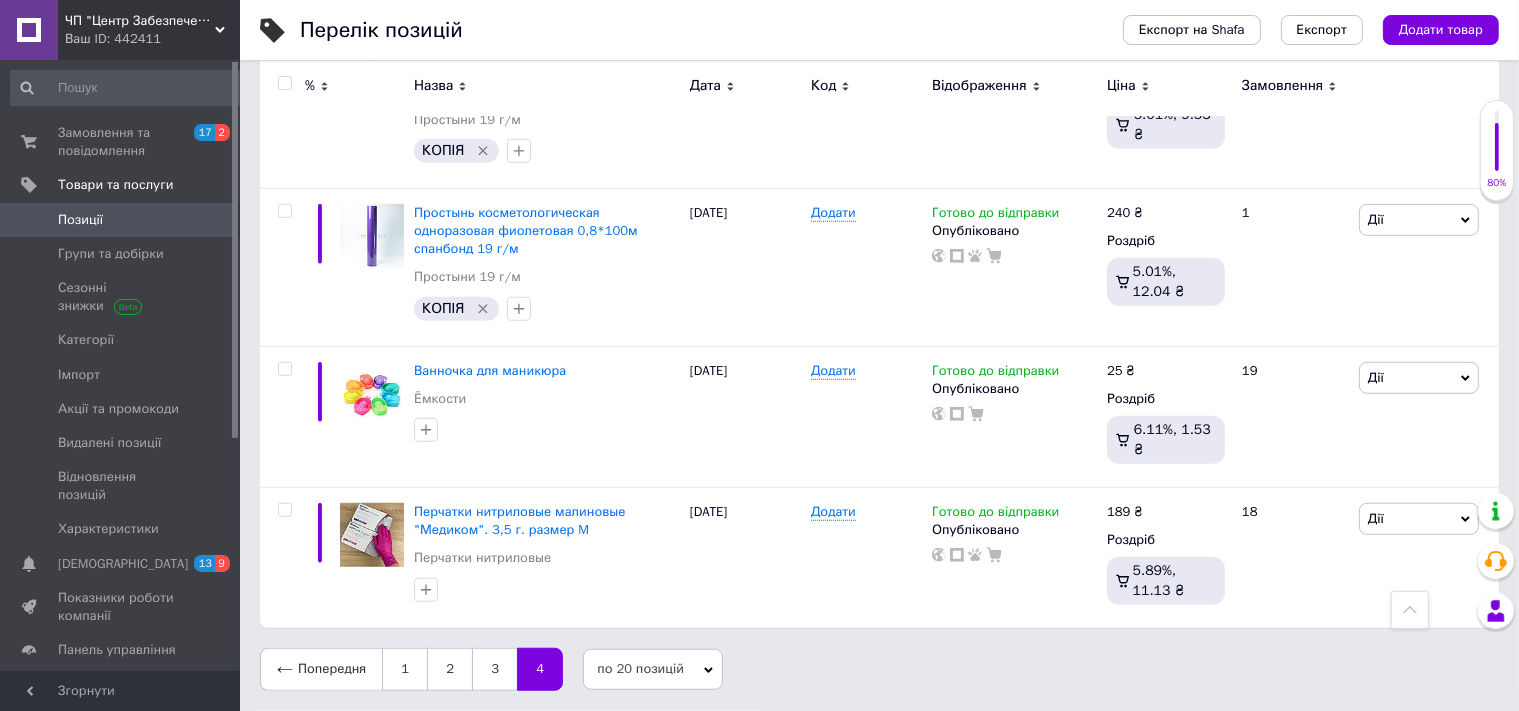 scroll, scrollTop: 1186, scrollLeft: 0, axis: vertical 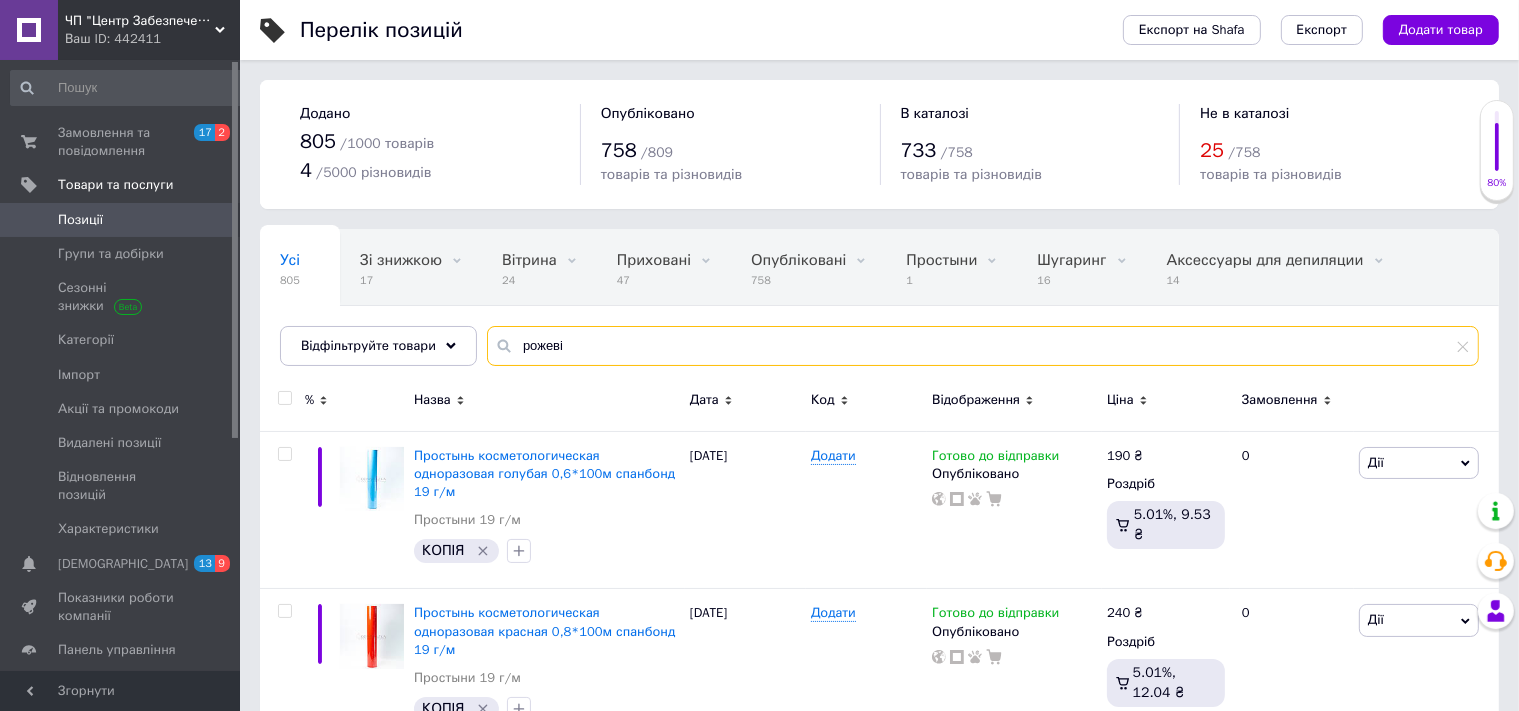 click on "рожеві" at bounding box center [983, 346] 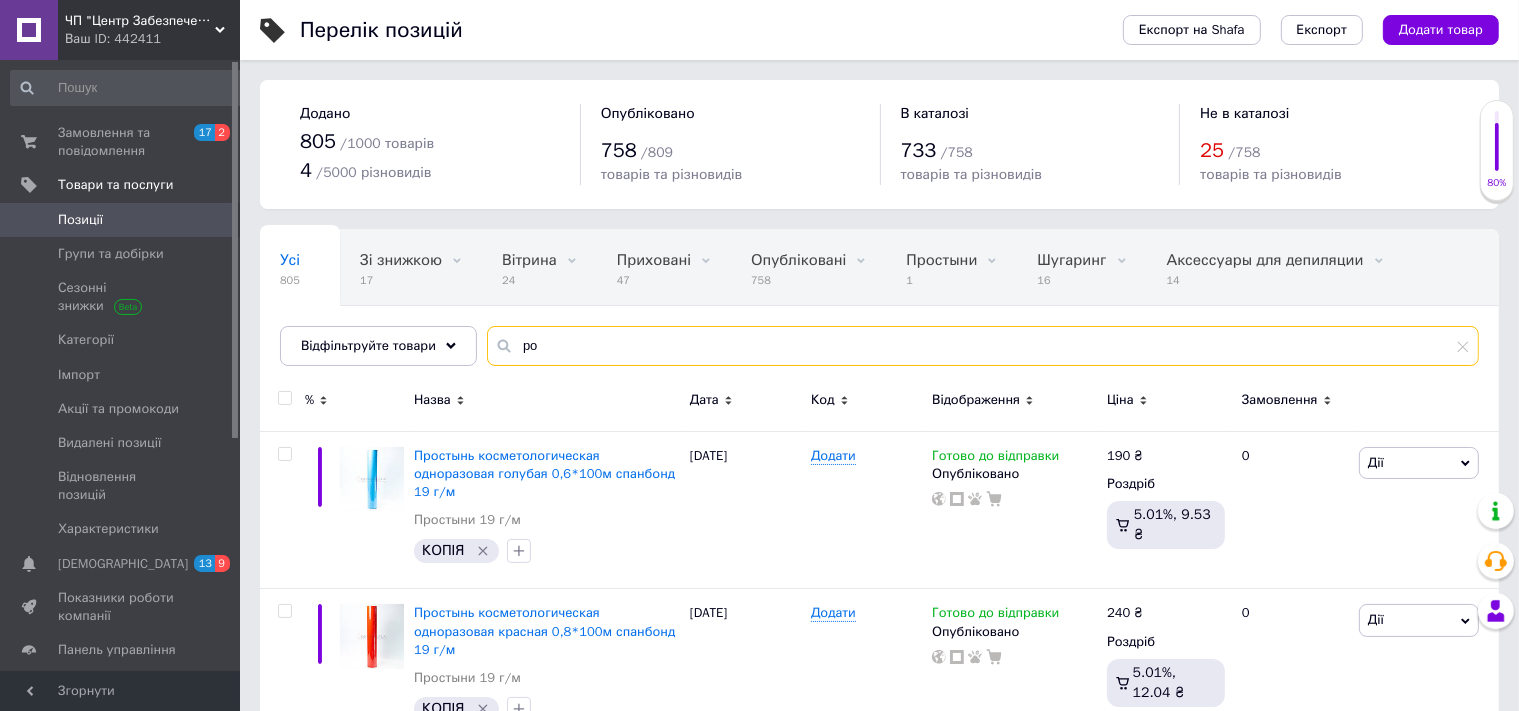 type on "р" 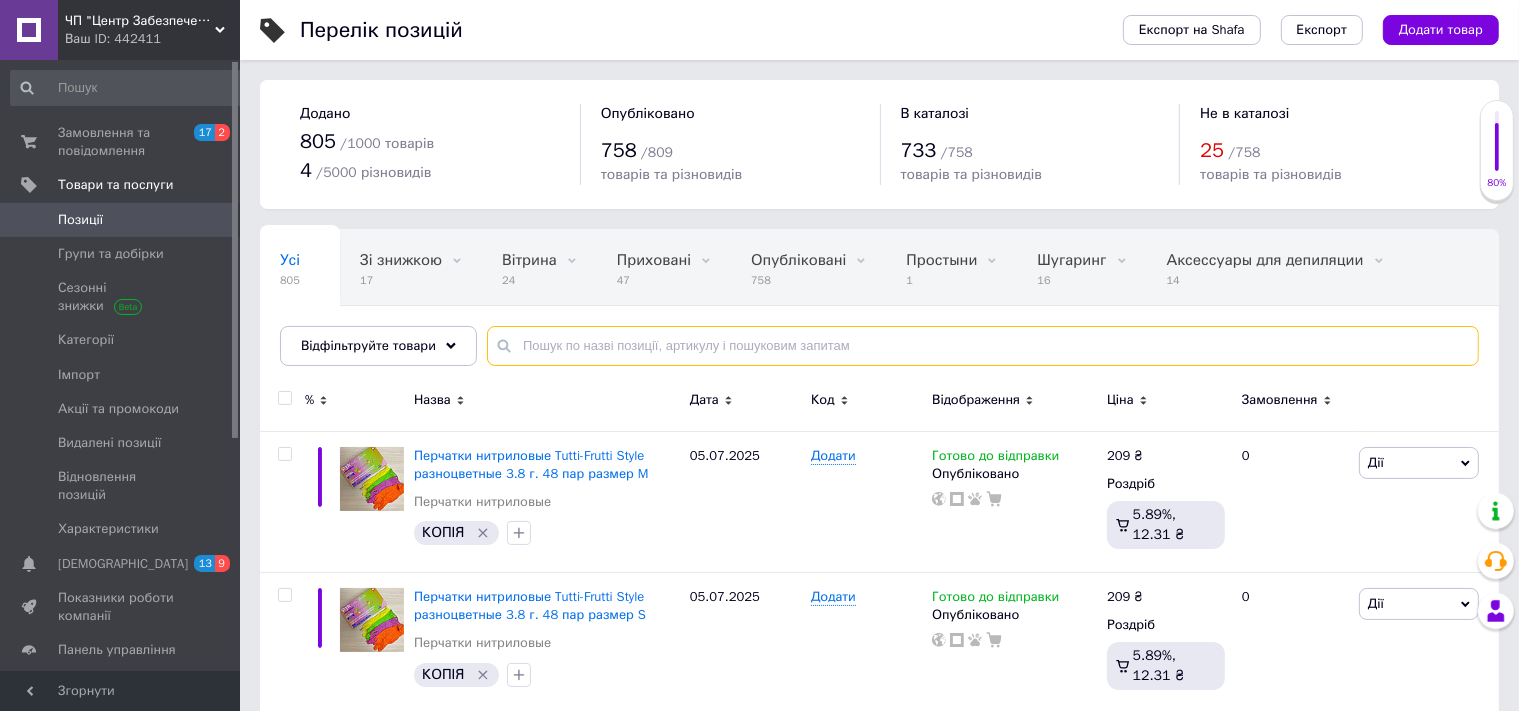 type 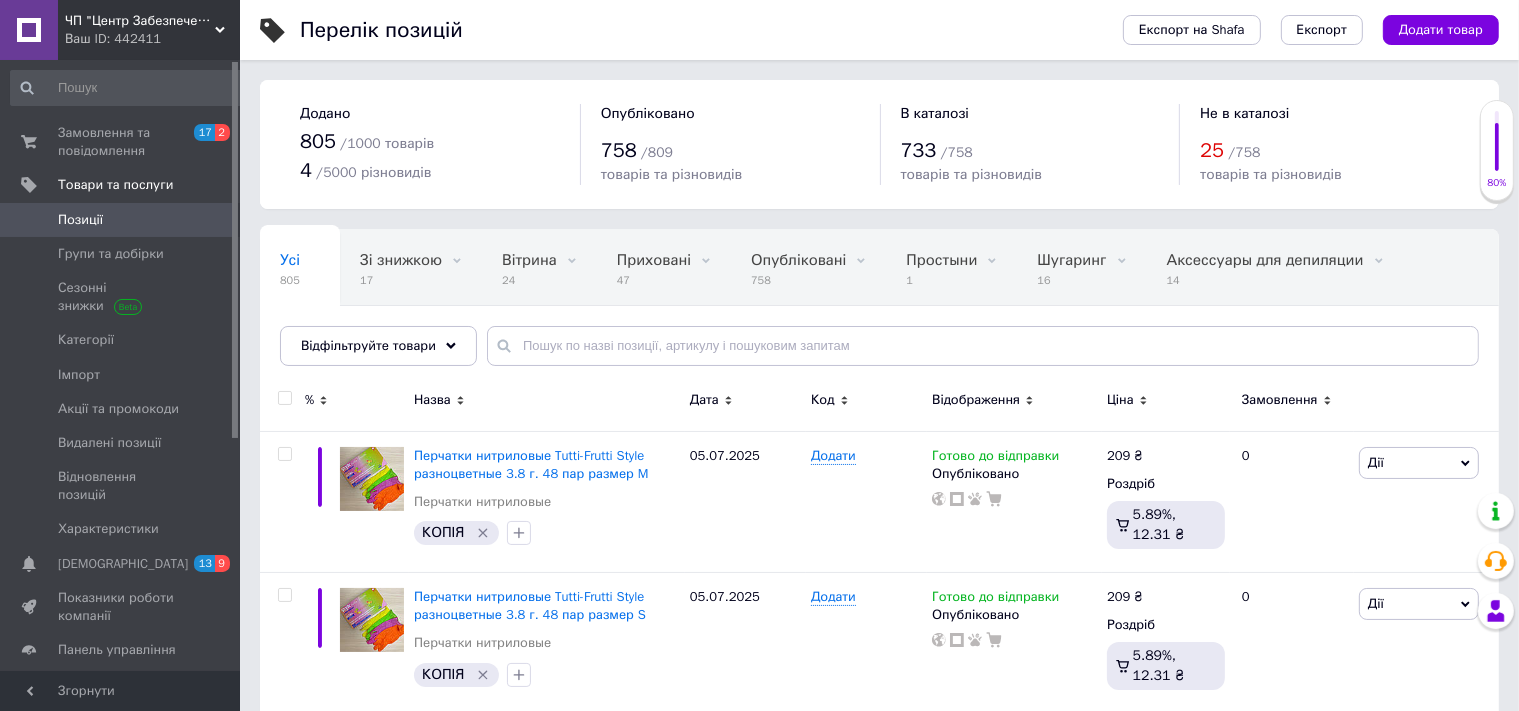 click 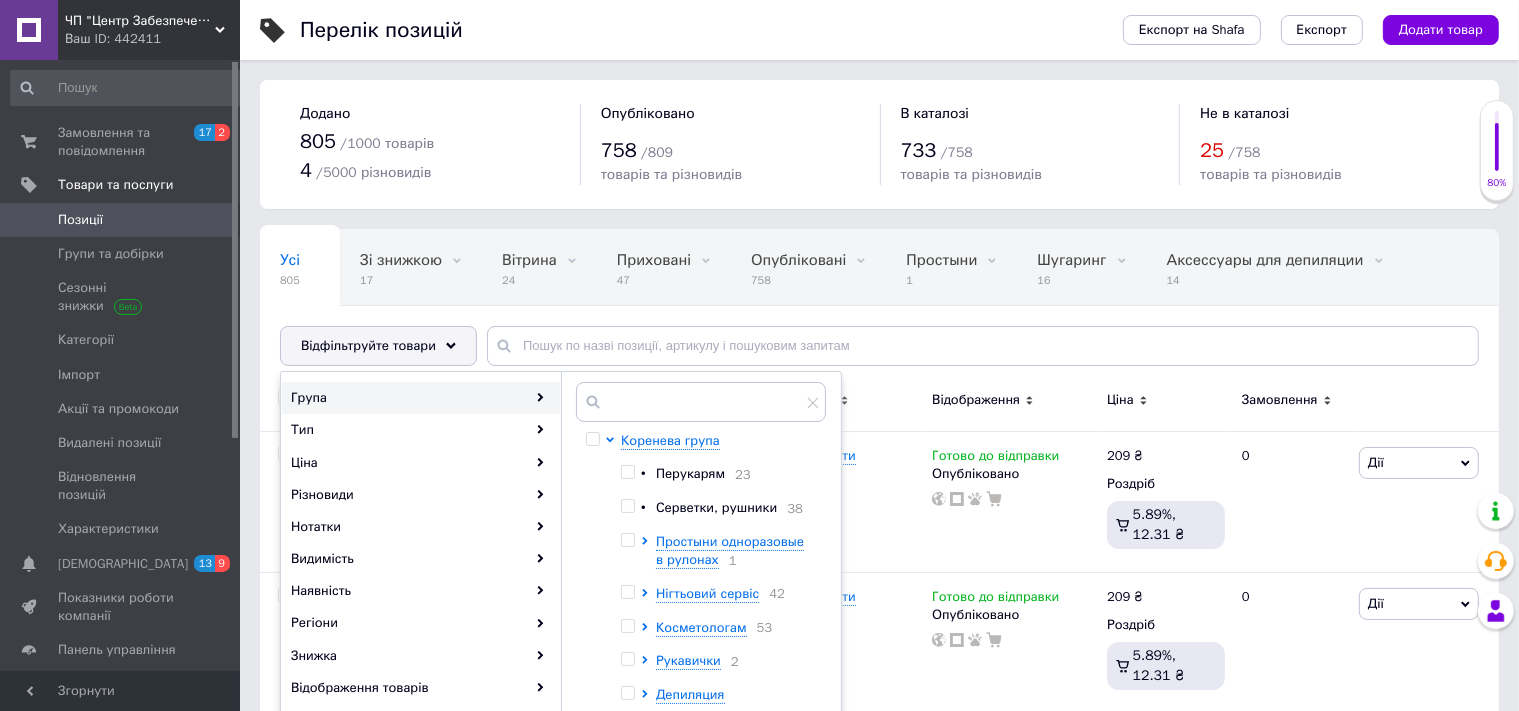 click at bounding box center (627, 659) 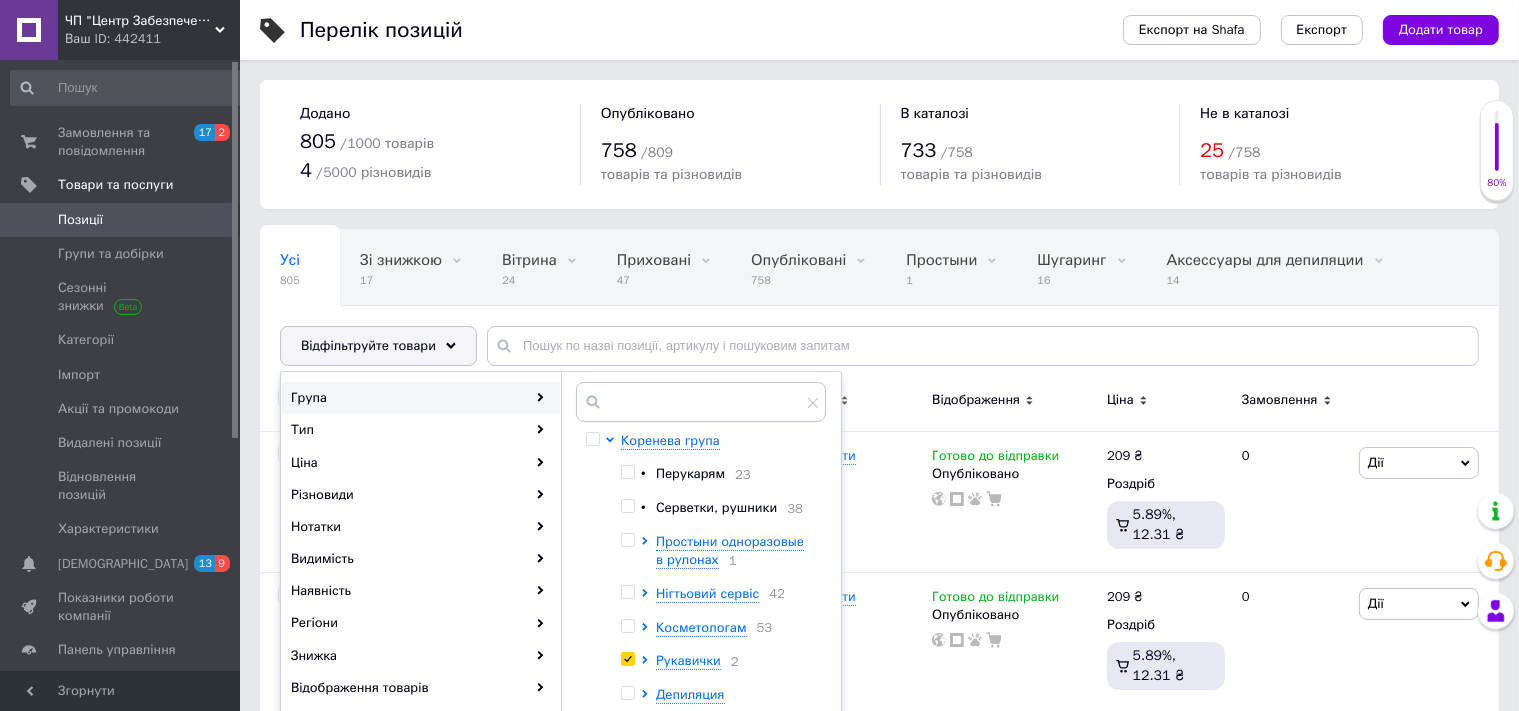 checkbox on "true" 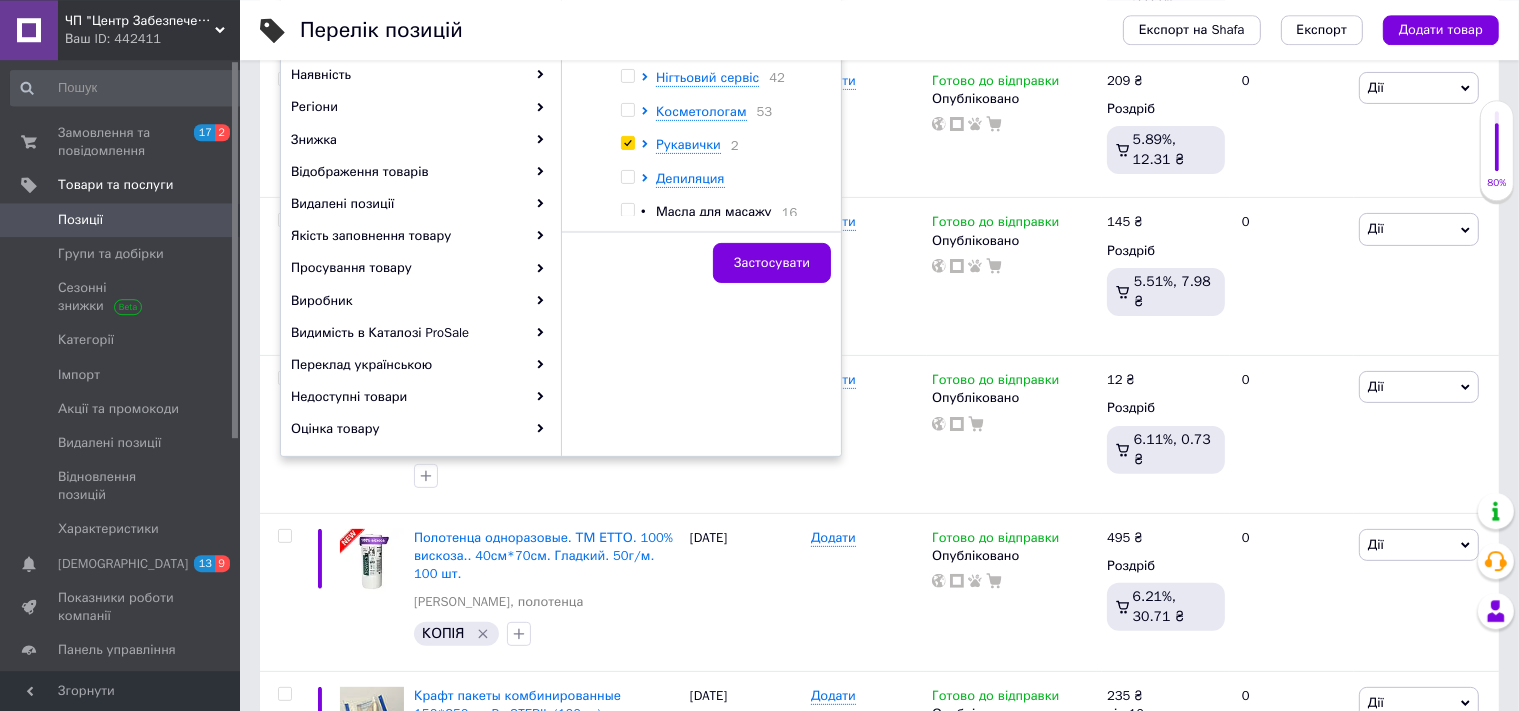 scroll, scrollTop: 651, scrollLeft: 0, axis: vertical 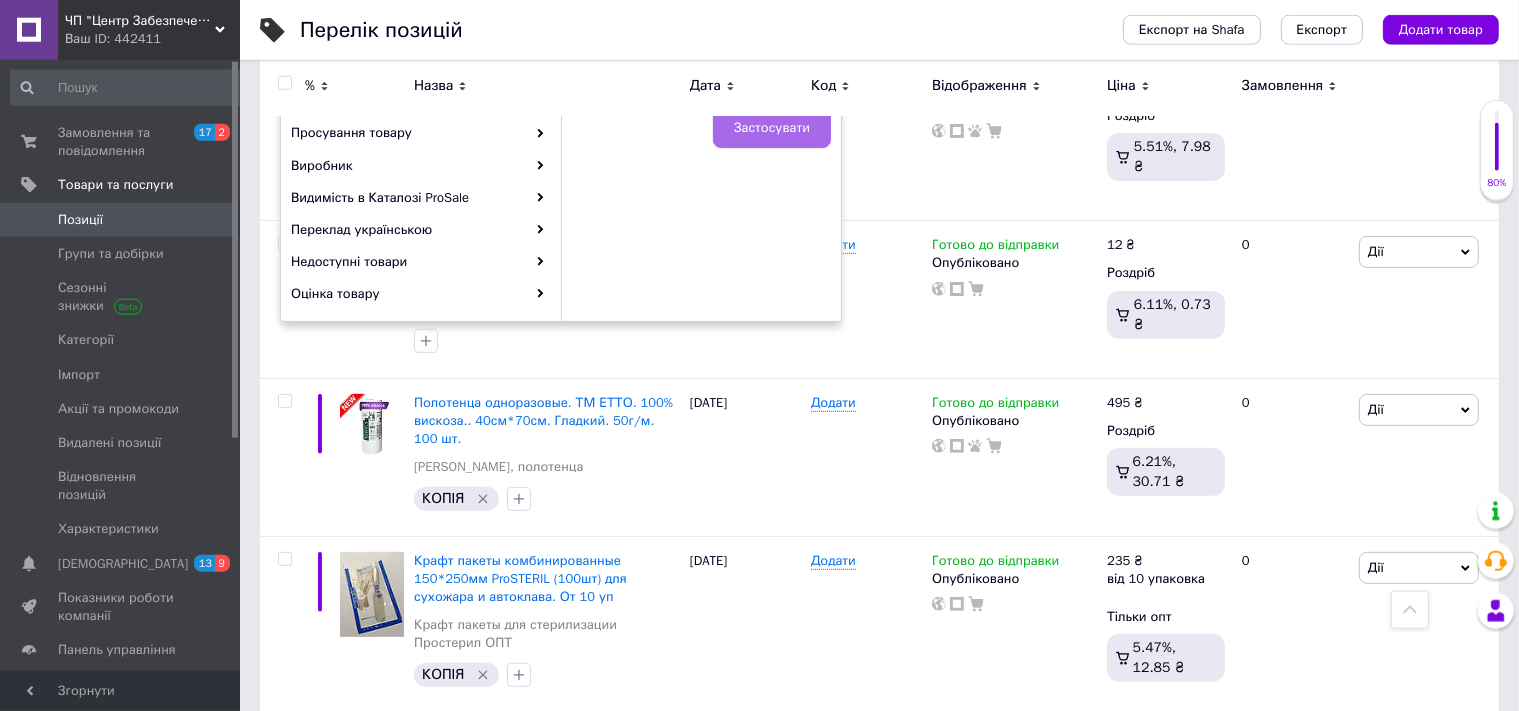 click on "Застосувати" at bounding box center (772, 128) 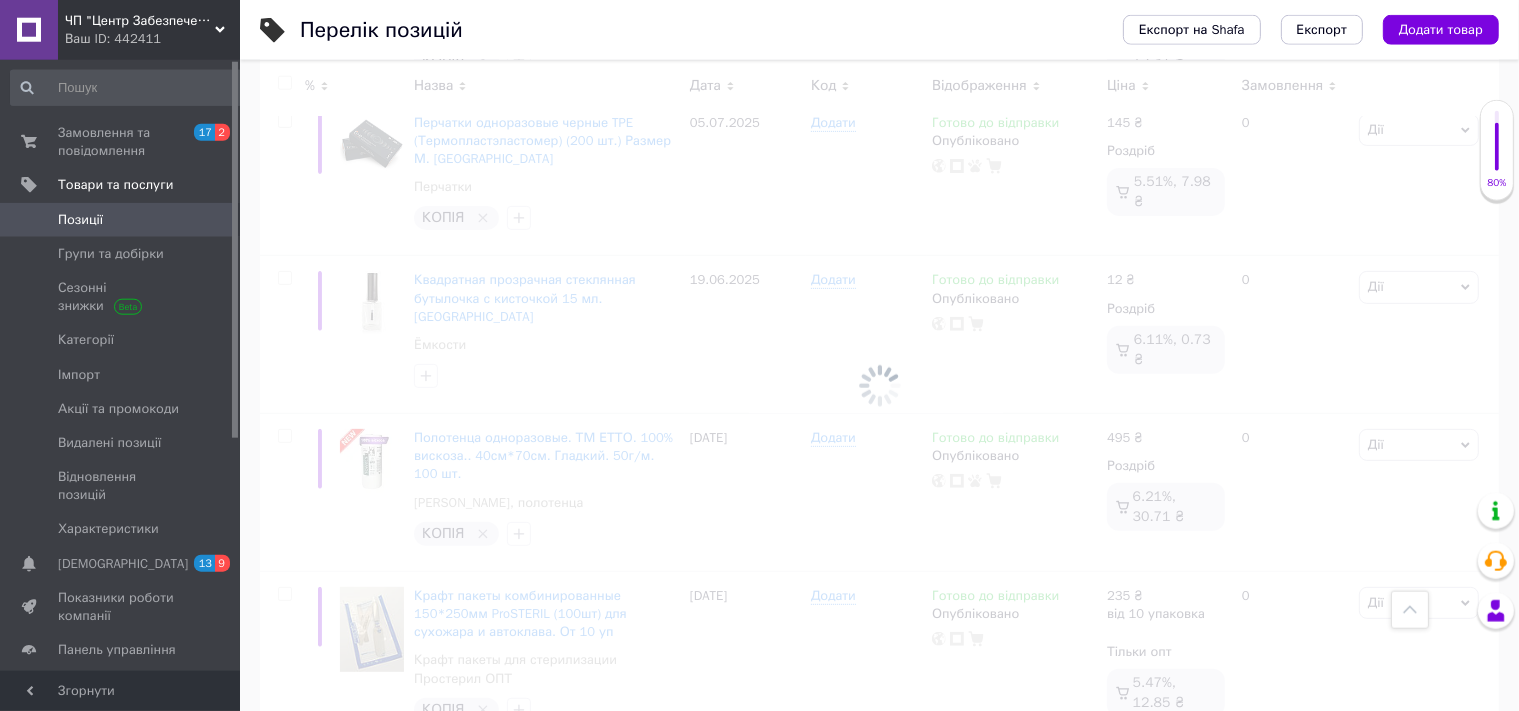 scroll, scrollTop: 0, scrollLeft: 425, axis: horizontal 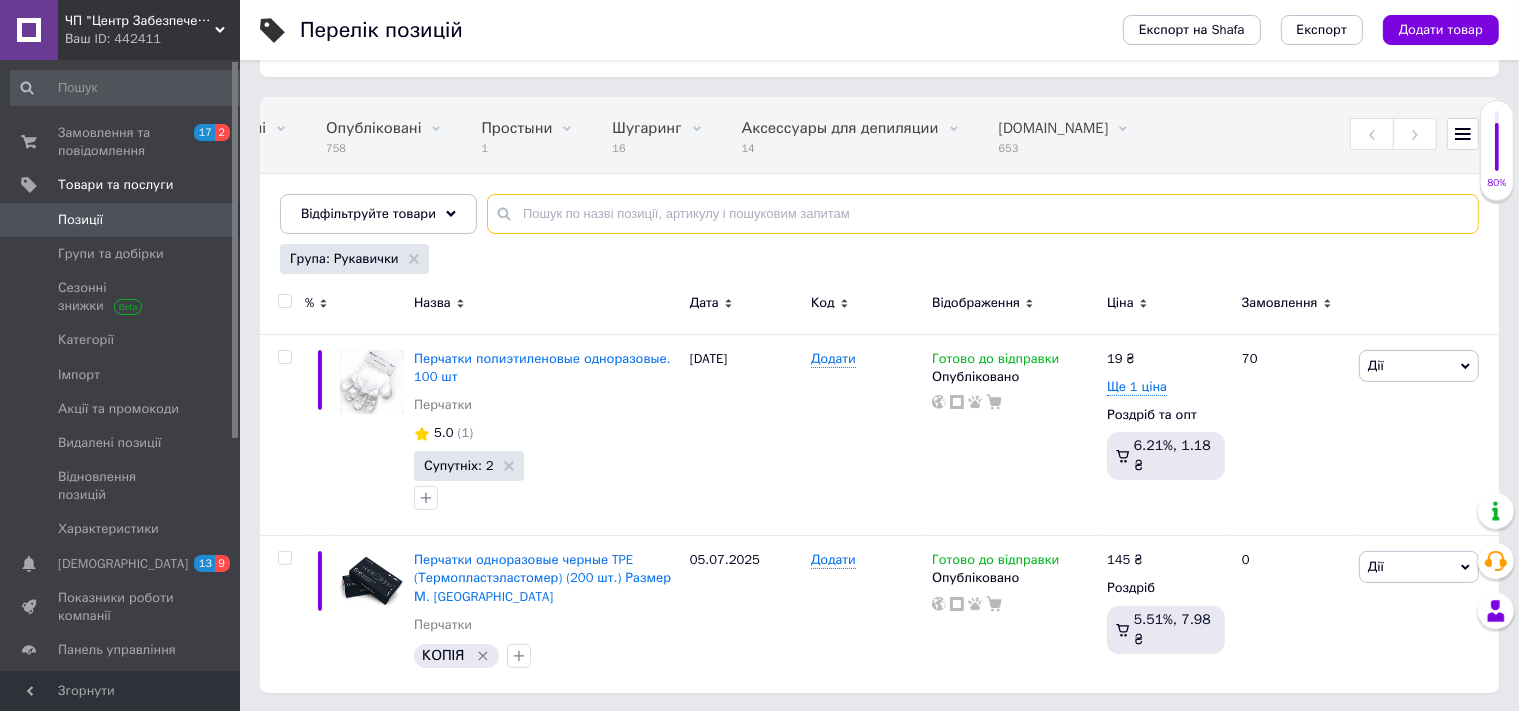 click at bounding box center (983, 214) 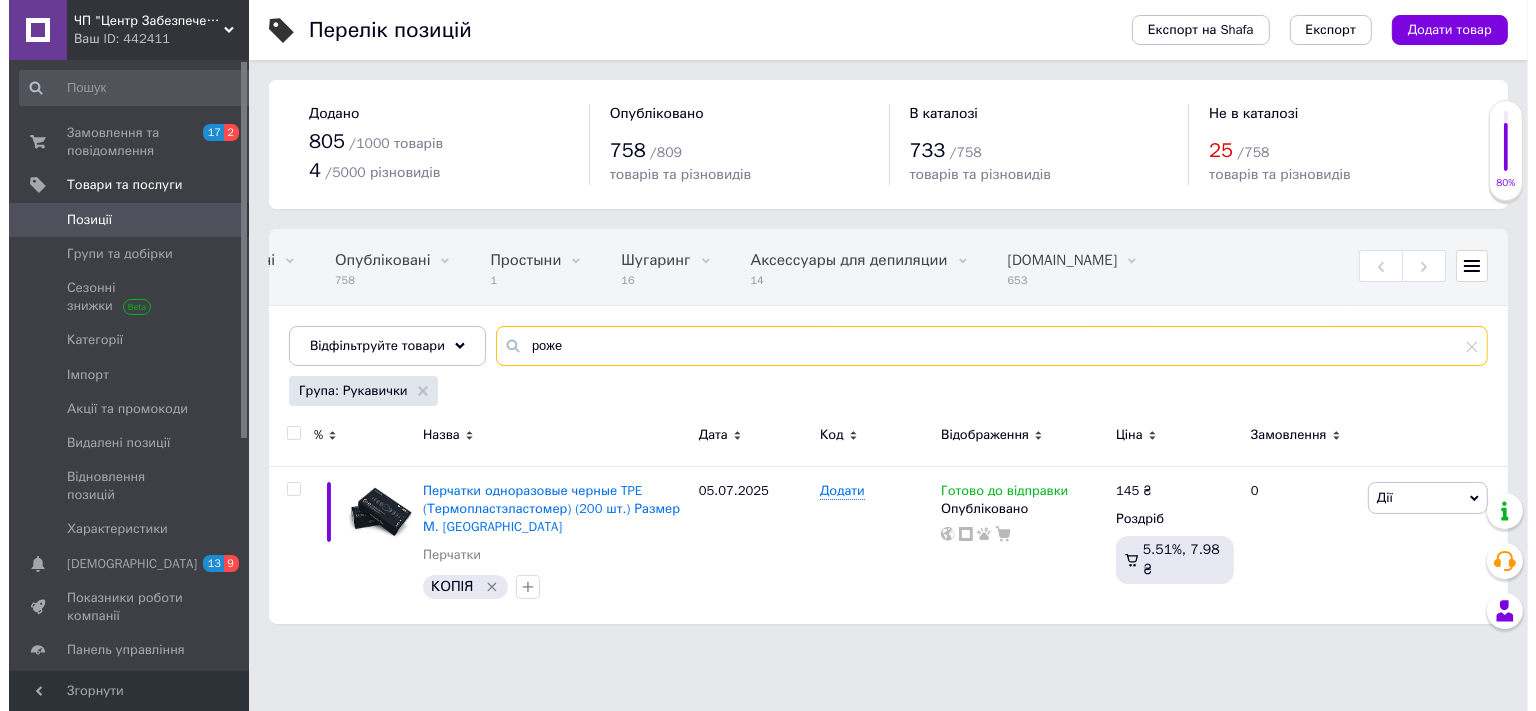 scroll, scrollTop: 0, scrollLeft: 0, axis: both 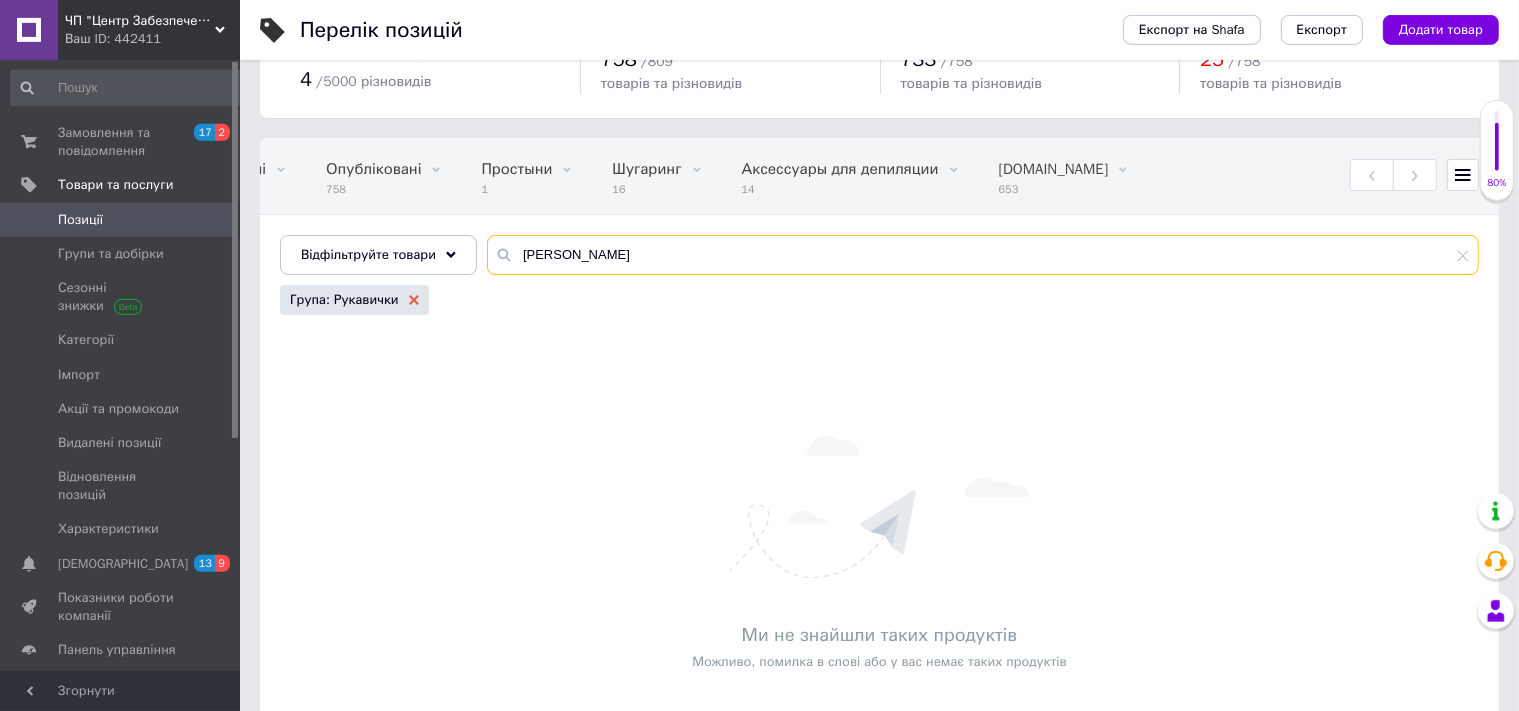 type on "[PERSON_NAME]" 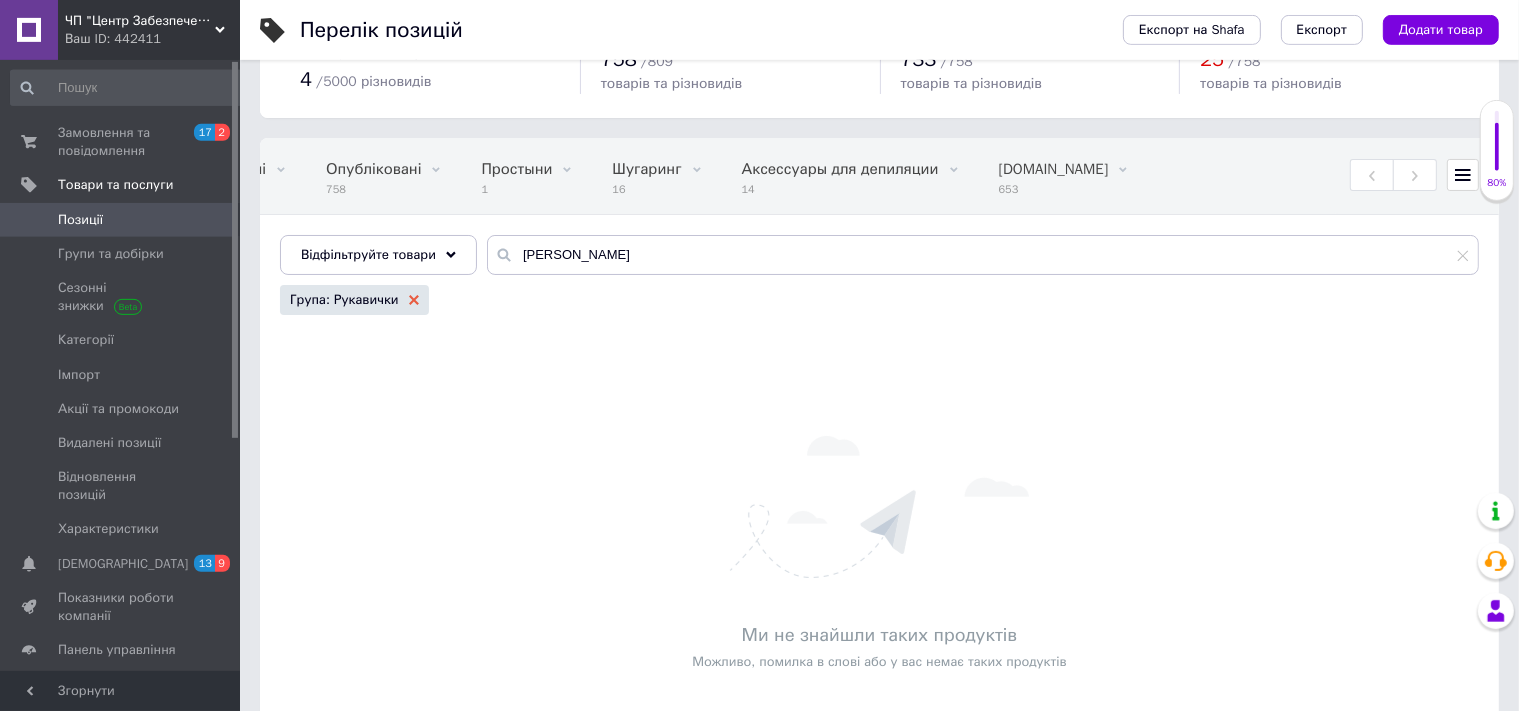 click 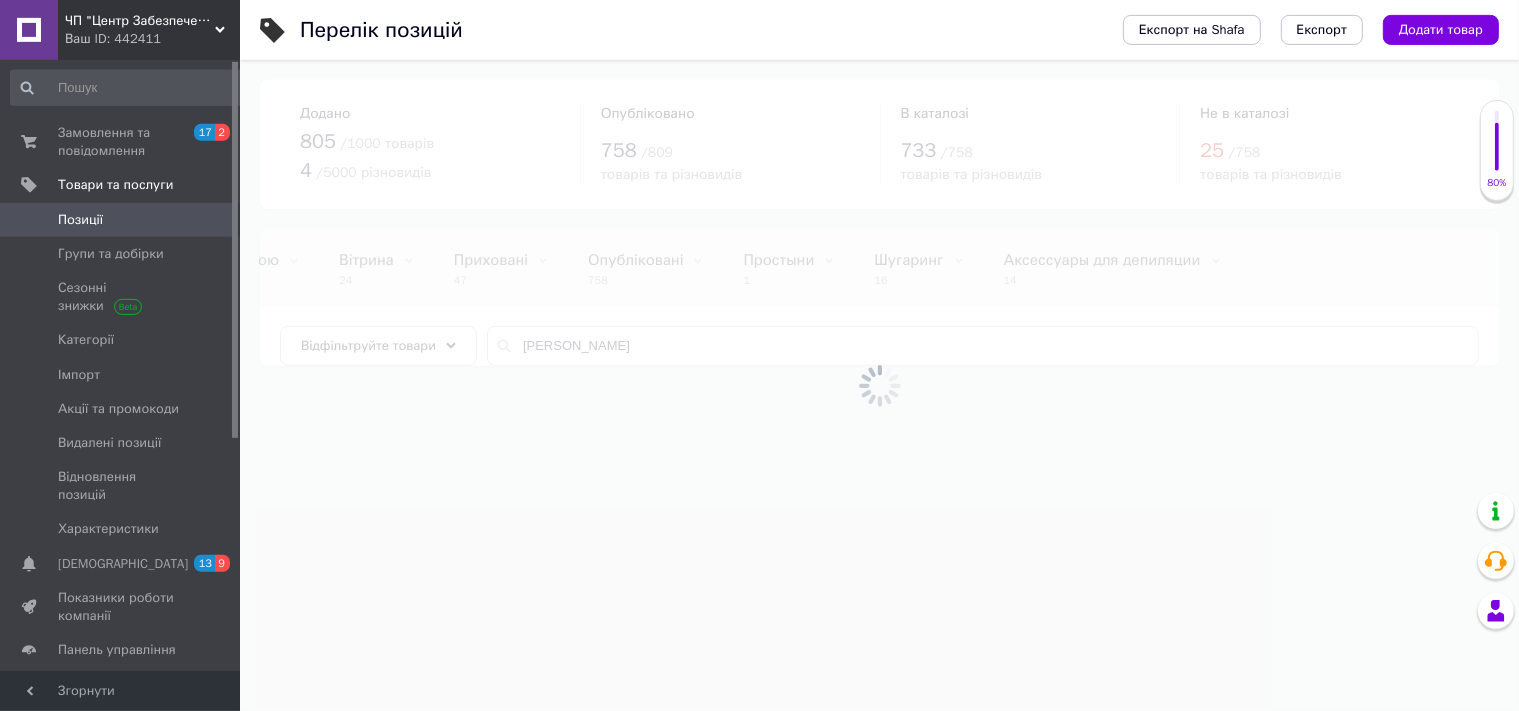 type 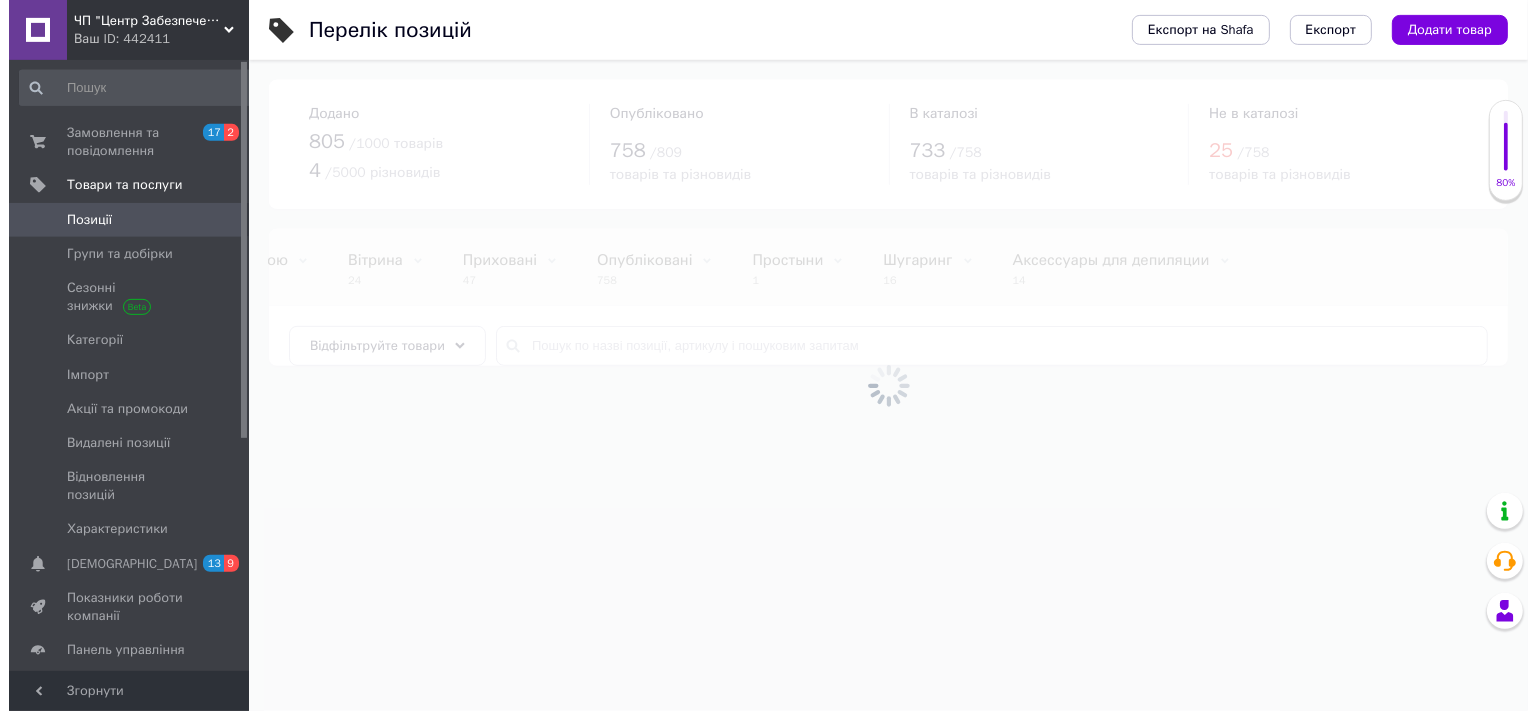 scroll, scrollTop: 0, scrollLeft: 0, axis: both 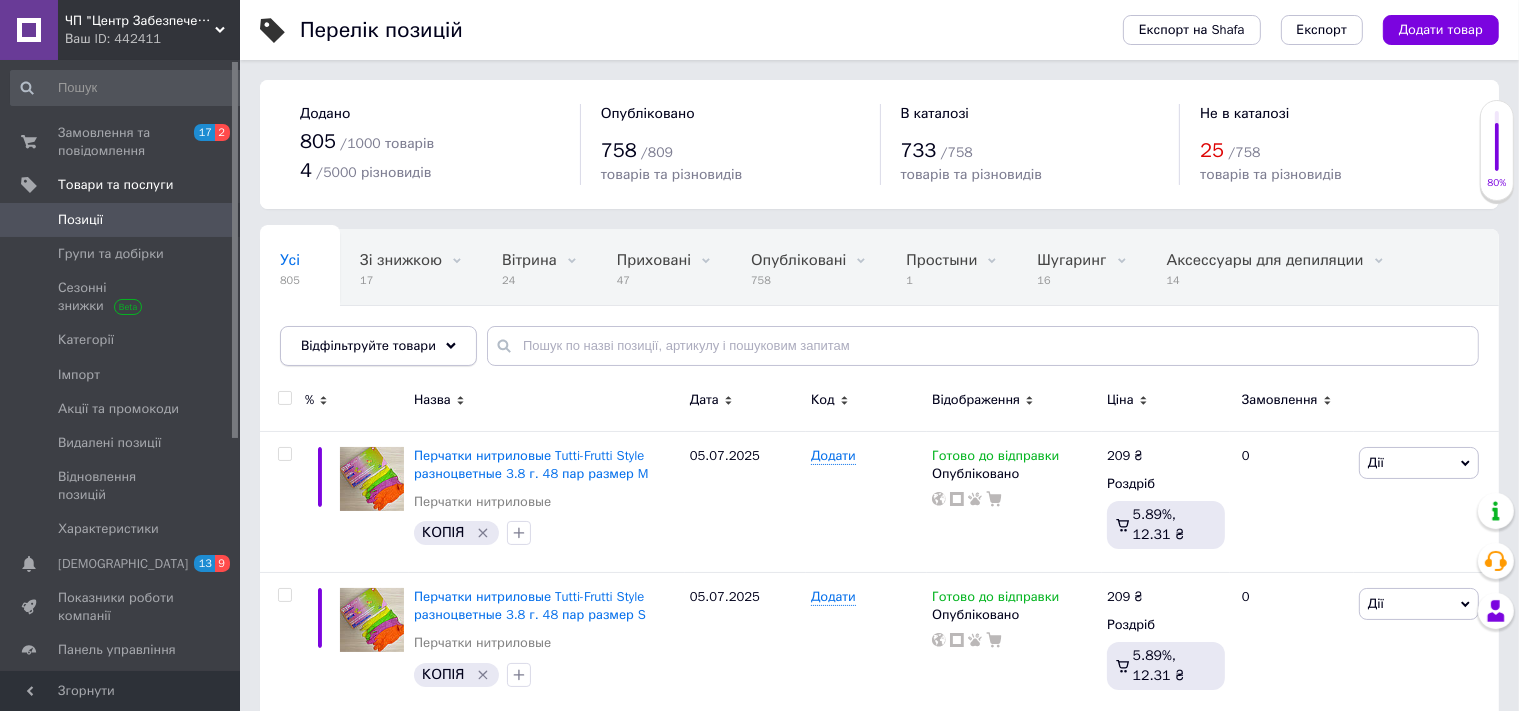 click 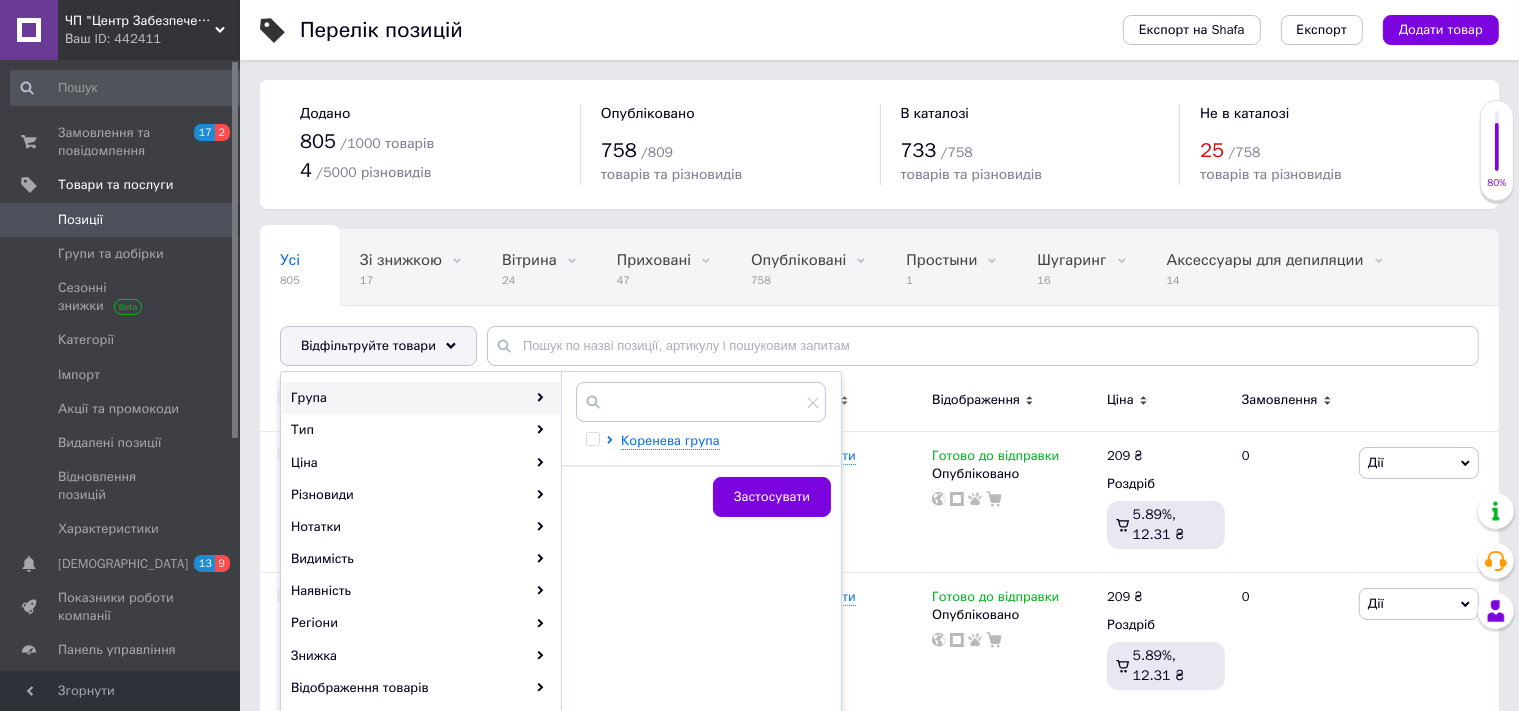click on "Група" at bounding box center (421, 398) 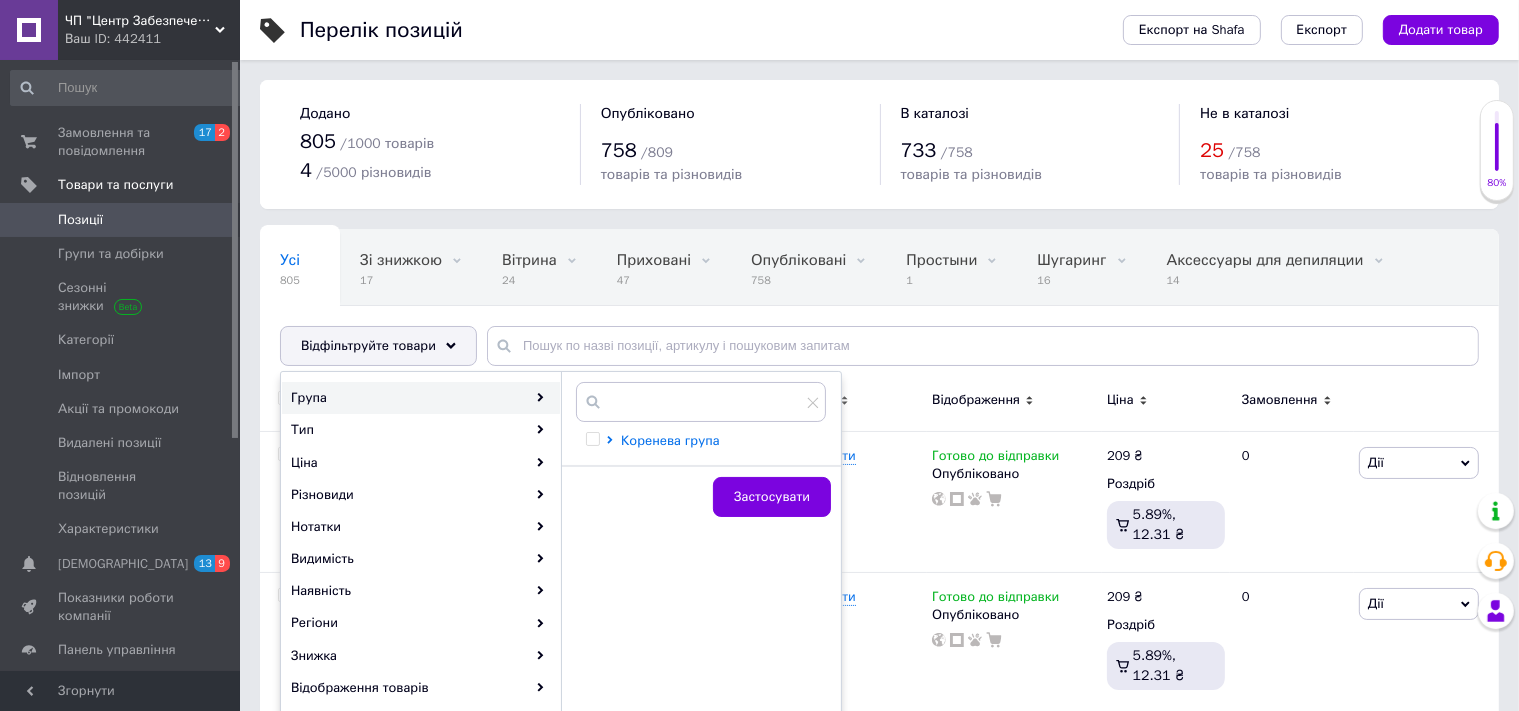 click on "Коренева група" at bounding box center [670, 440] 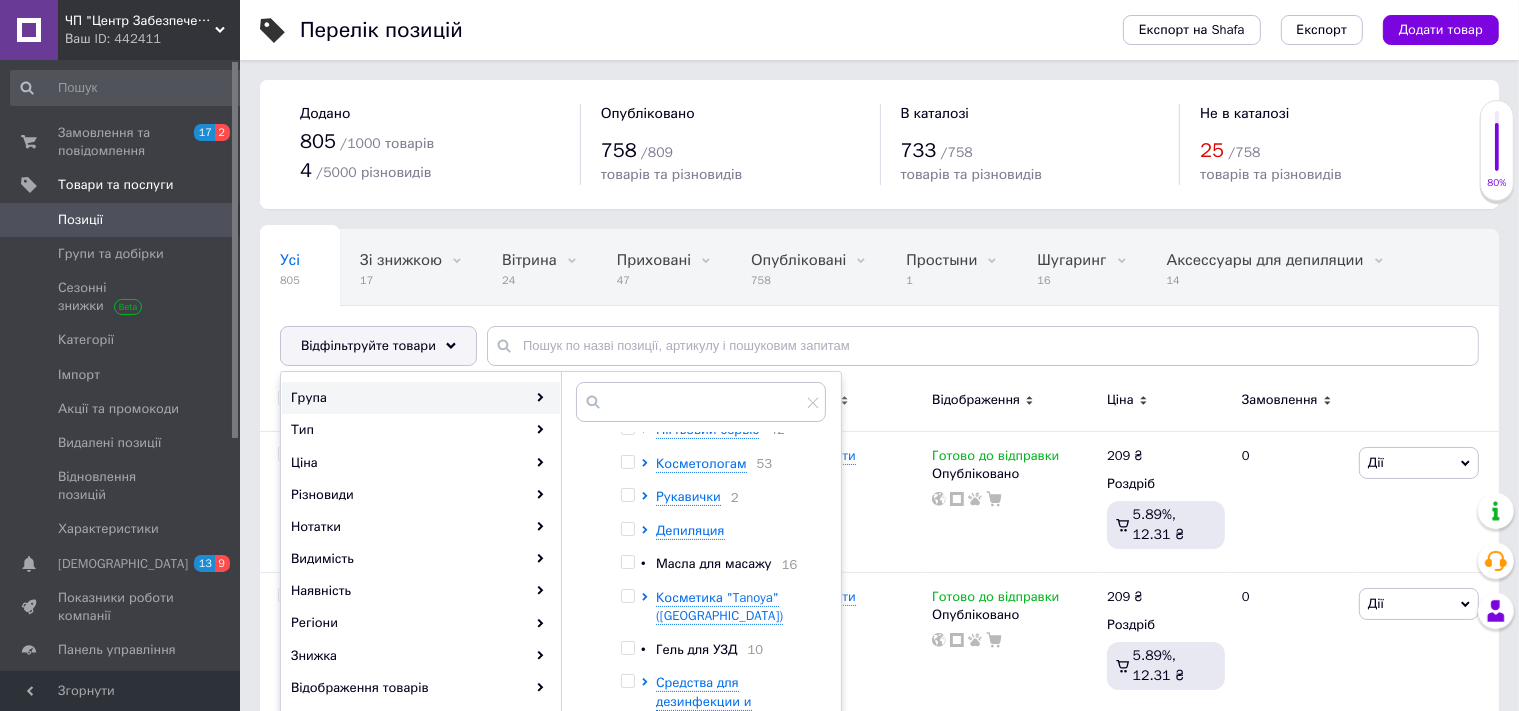 scroll, scrollTop: 169, scrollLeft: 0, axis: vertical 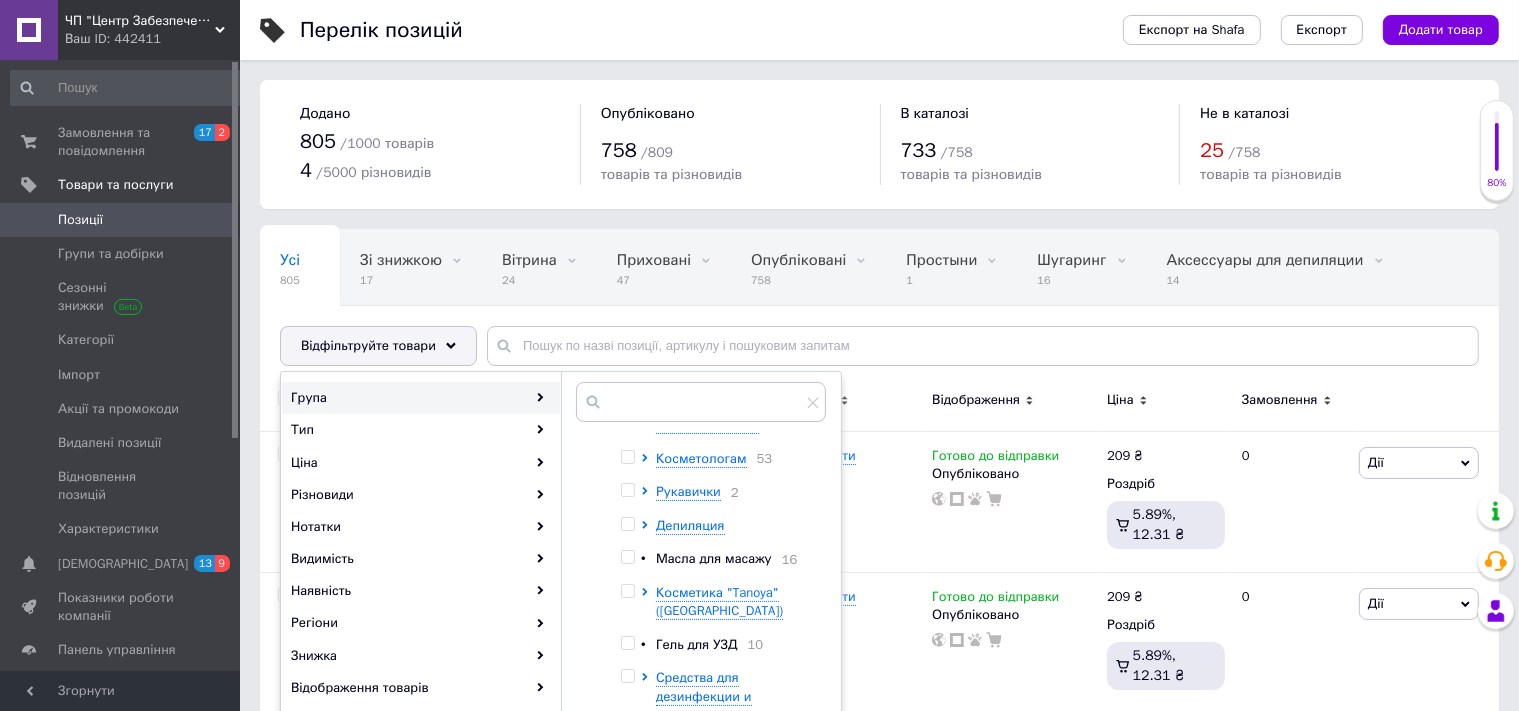 click at bounding box center [627, 490] 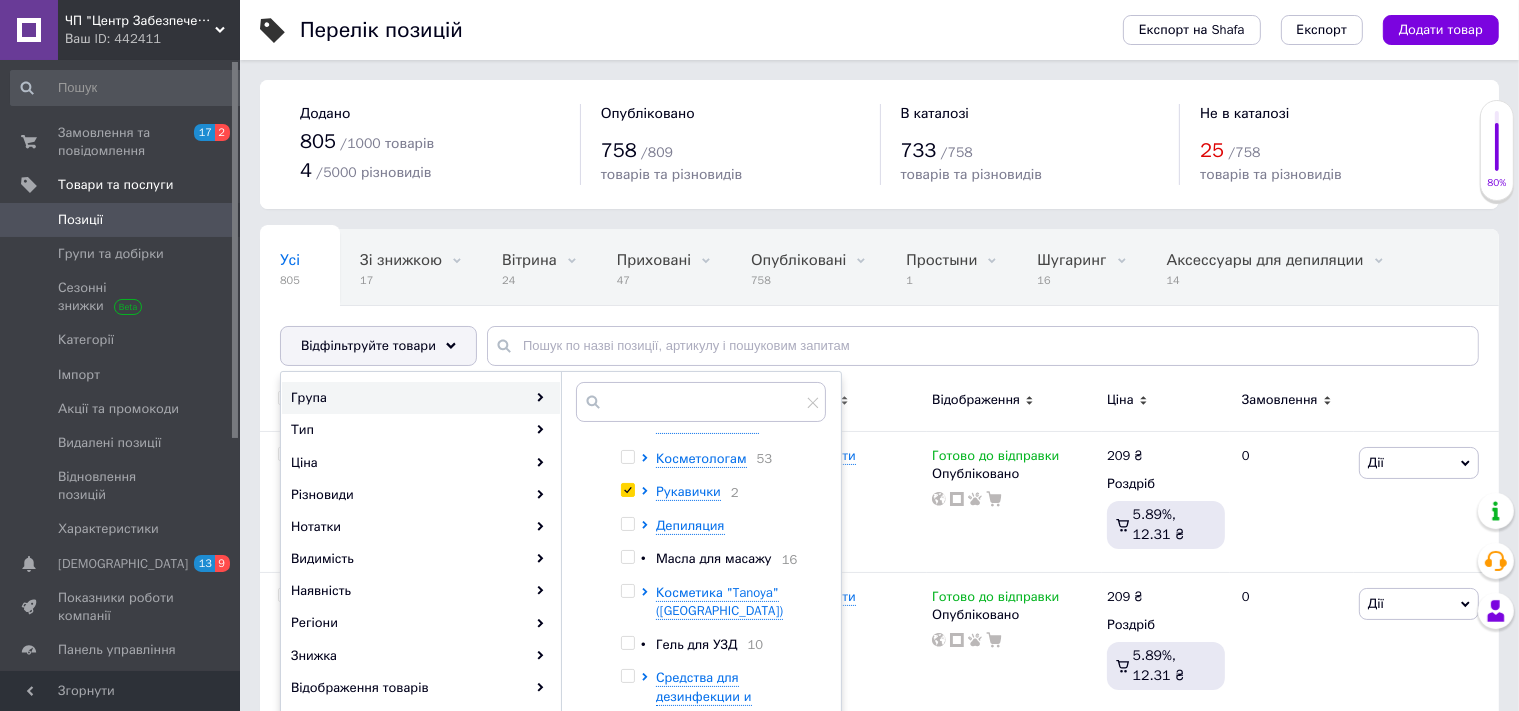 click at bounding box center [627, 490] 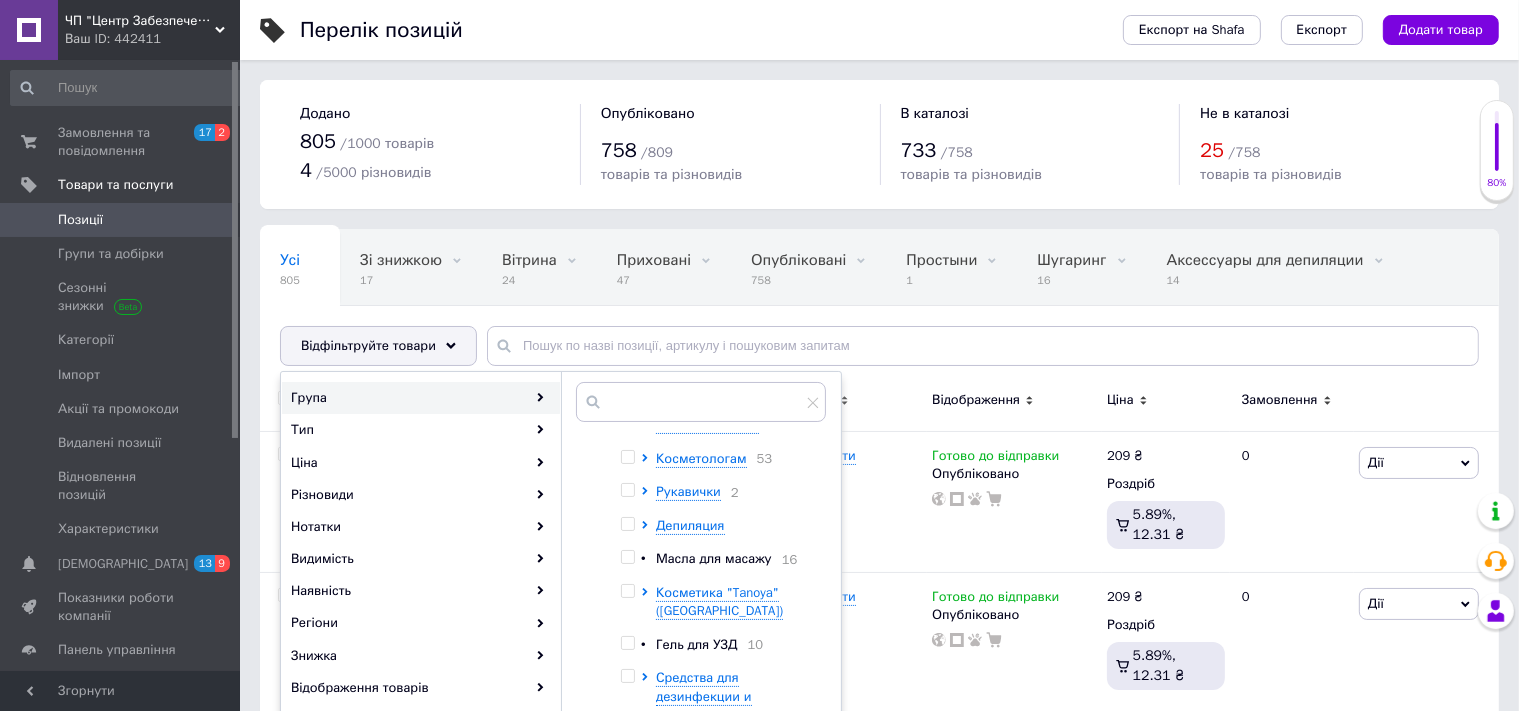 checkbox on "false" 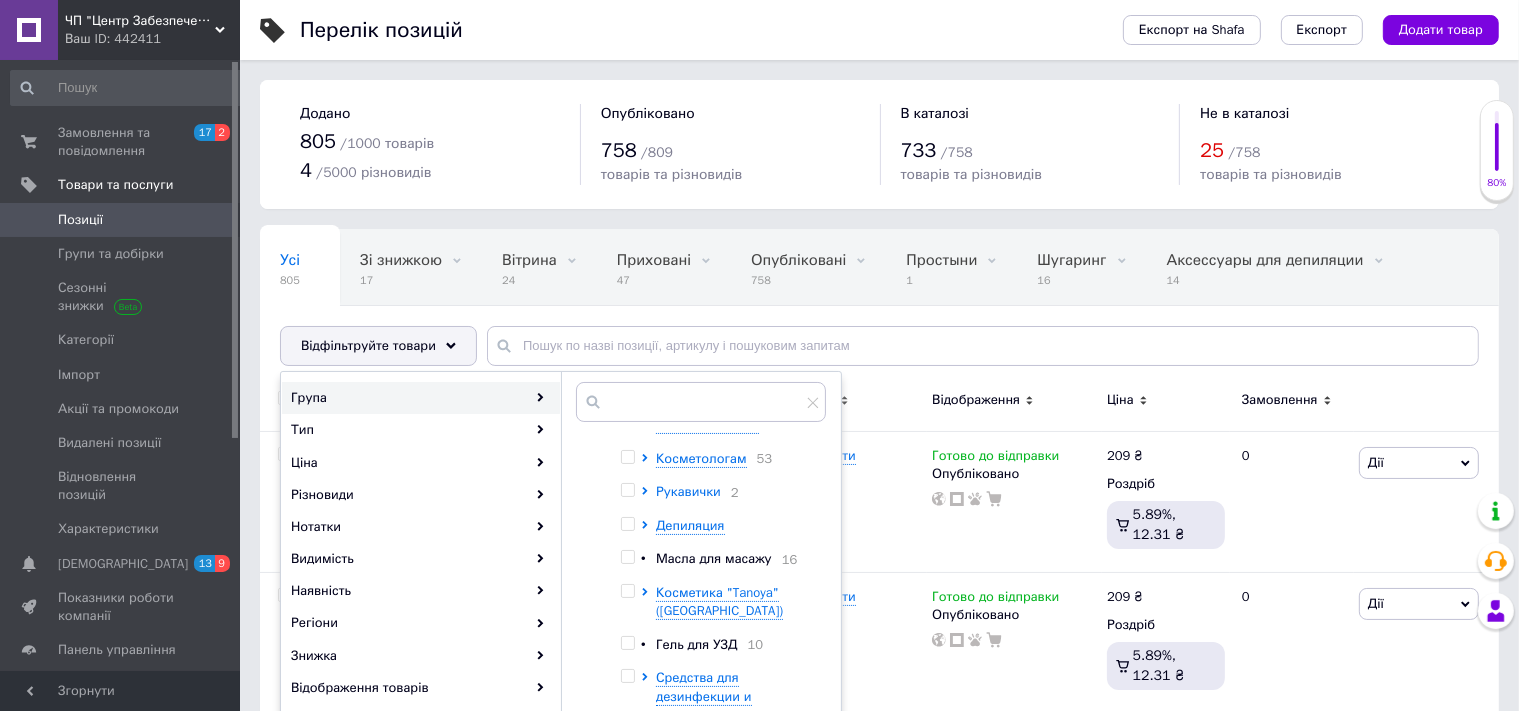 click on "Рукавички" at bounding box center [688, 491] 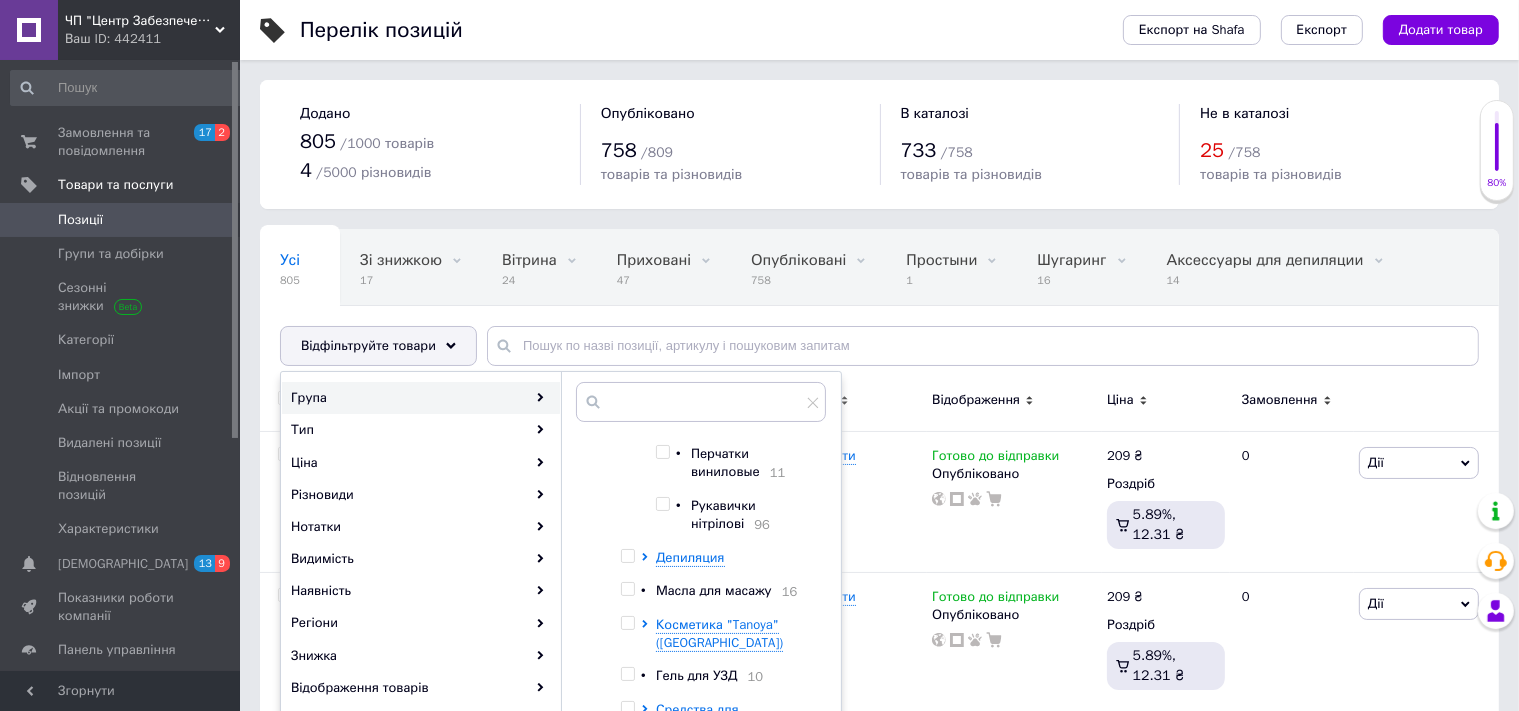scroll, scrollTop: 295, scrollLeft: 0, axis: vertical 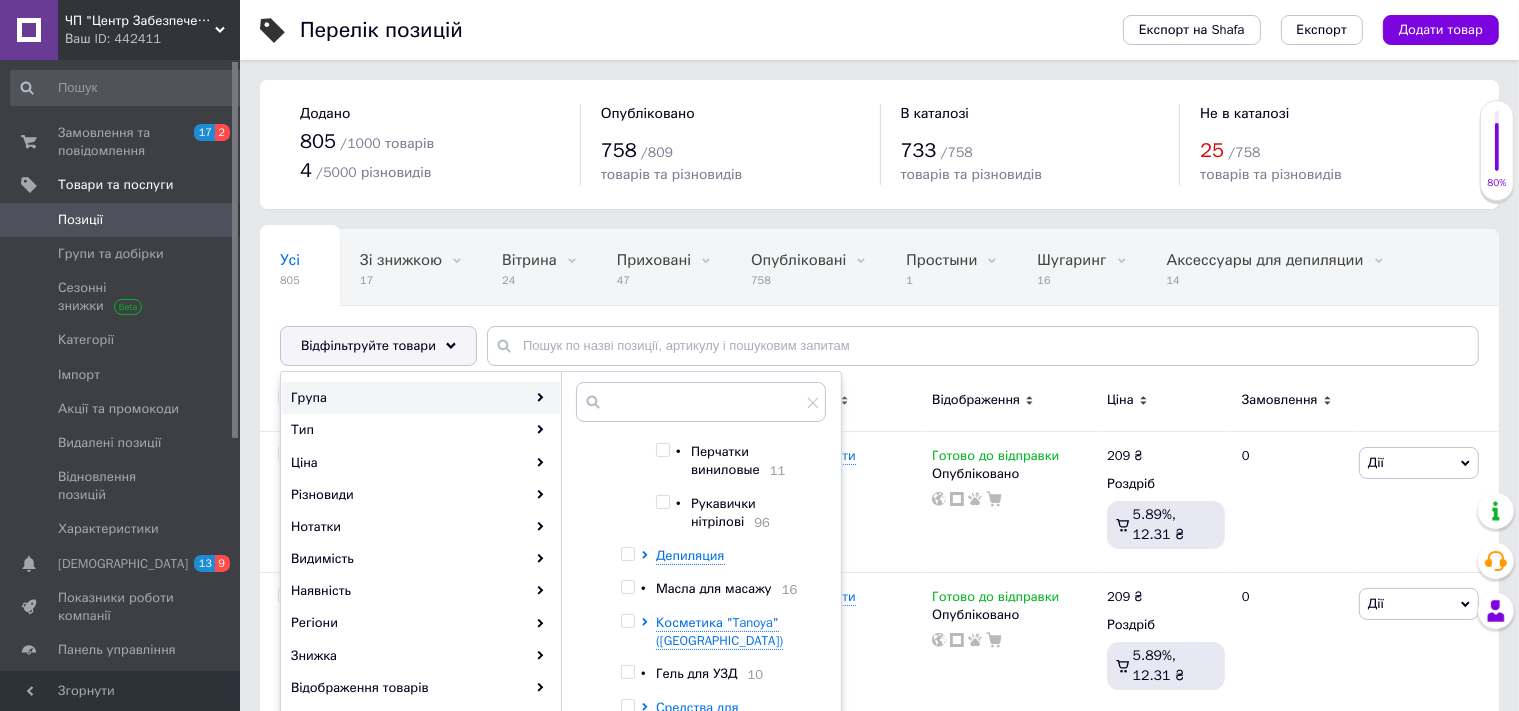 click at bounding box center (662, 502) 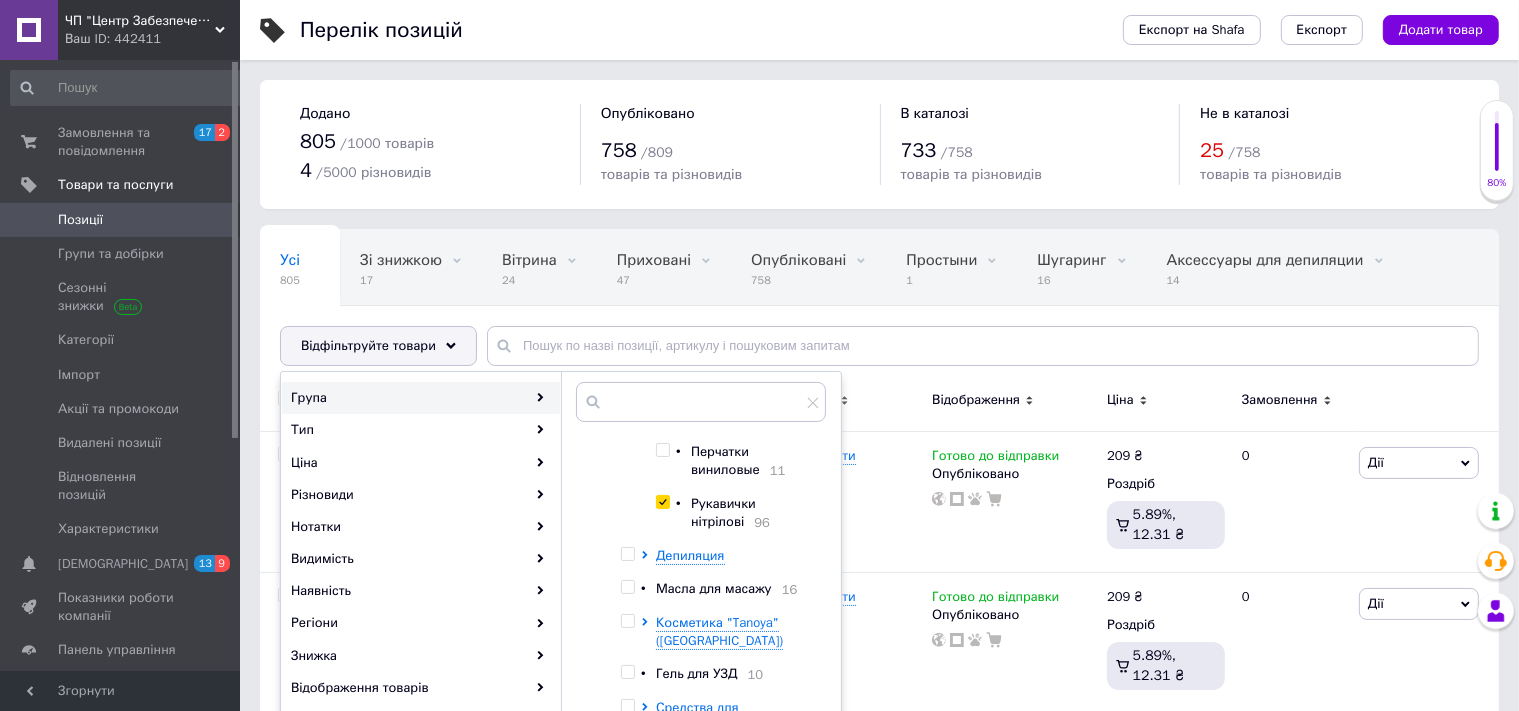checkbox on "true" 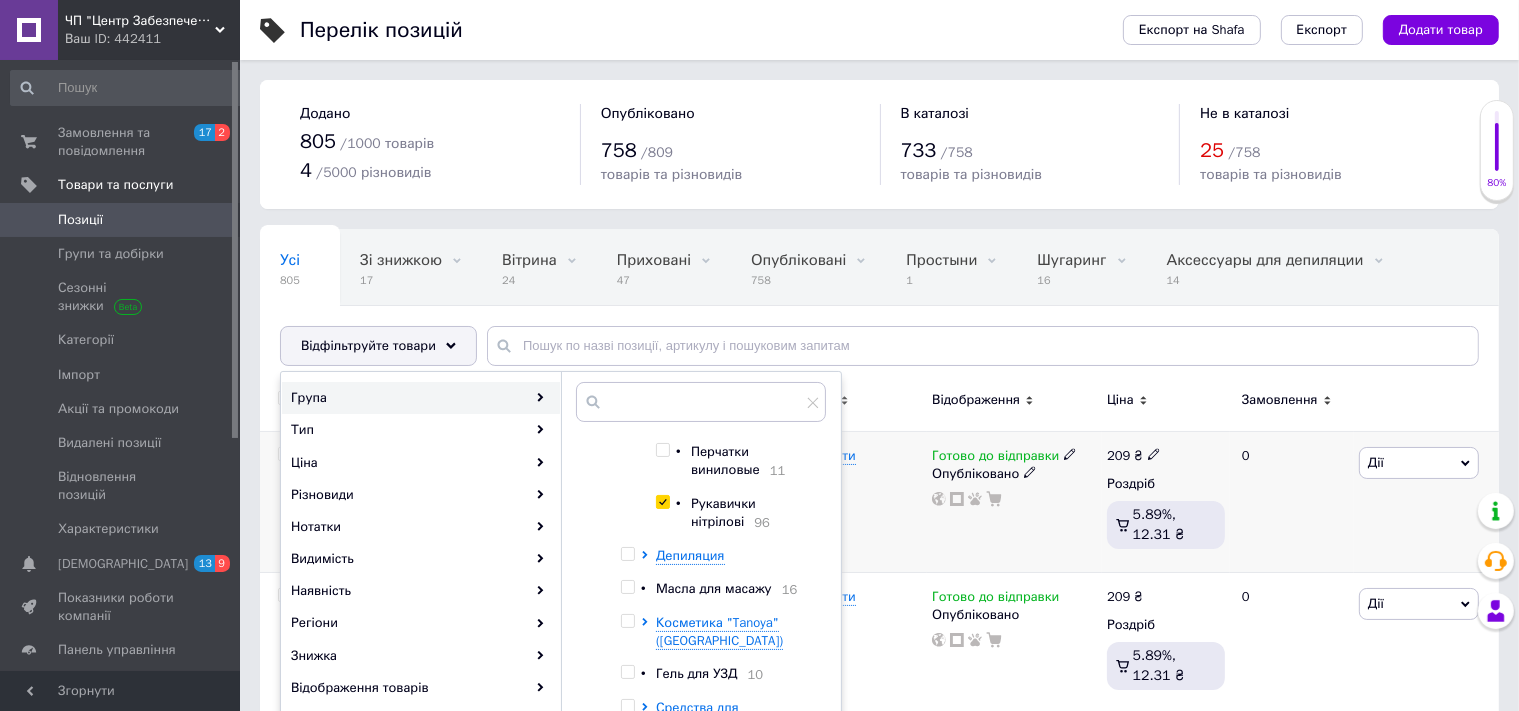 scroll, scrollTop: 422, scrollLeft: 0, axis: vertical 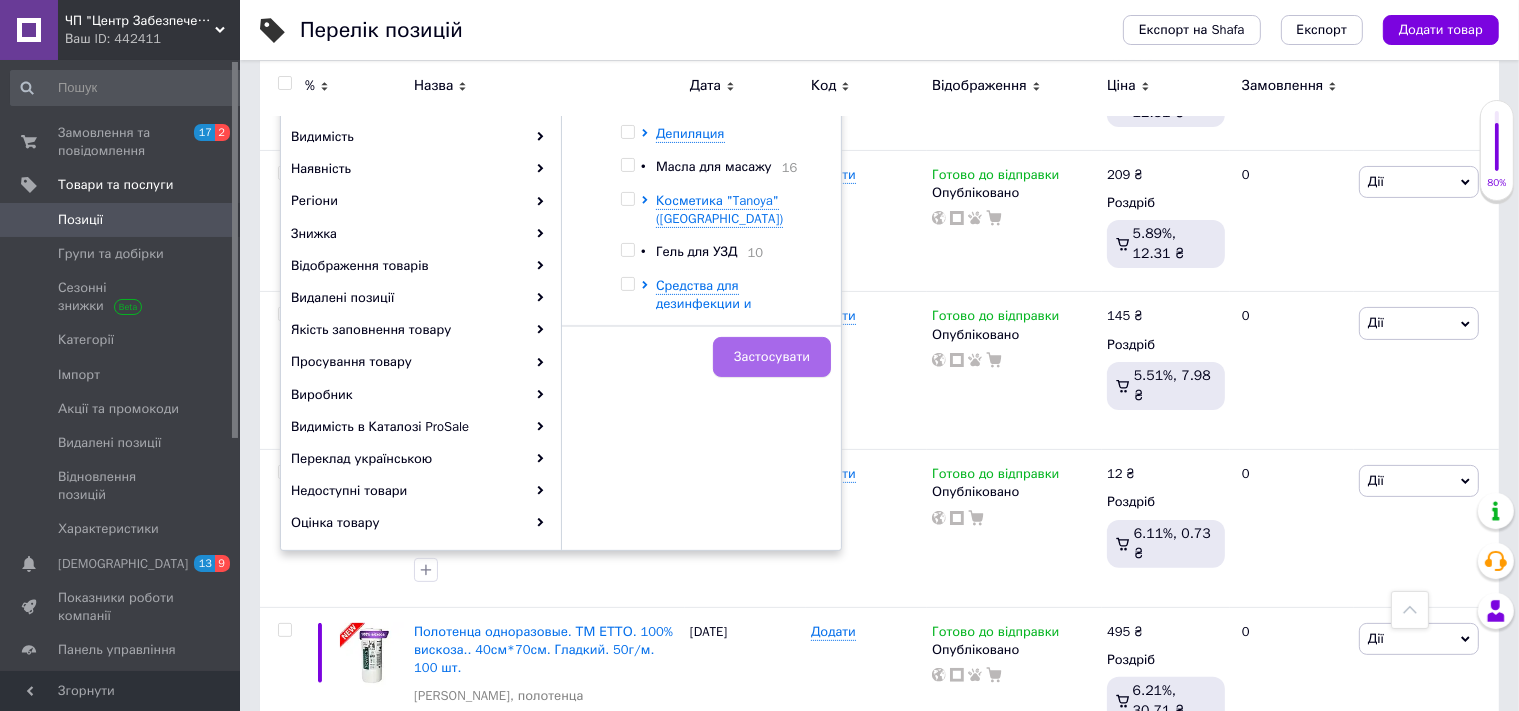click on "Застосувати" at bounding box center (772, 357) 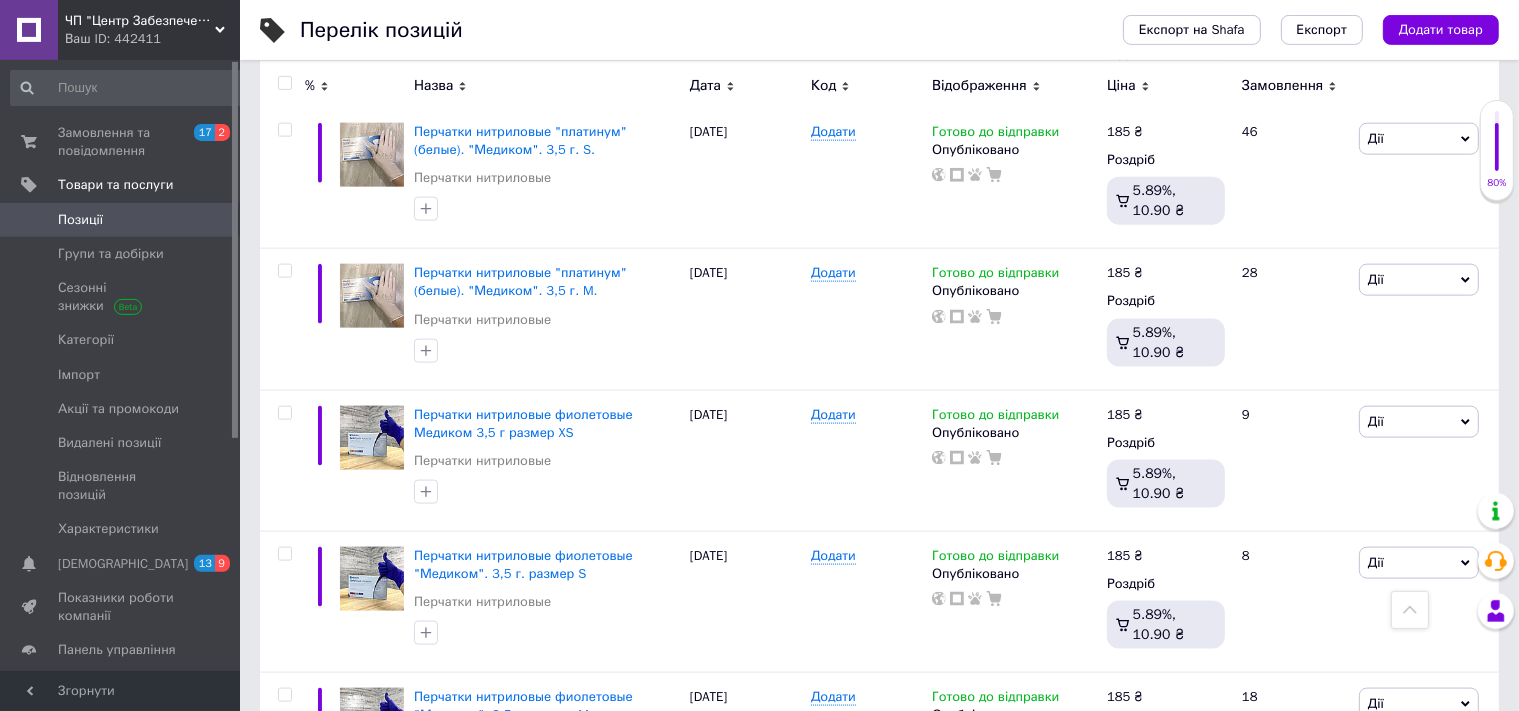 scroll, scrollTop: 2726, scrollLeft: 0, axis: vertical 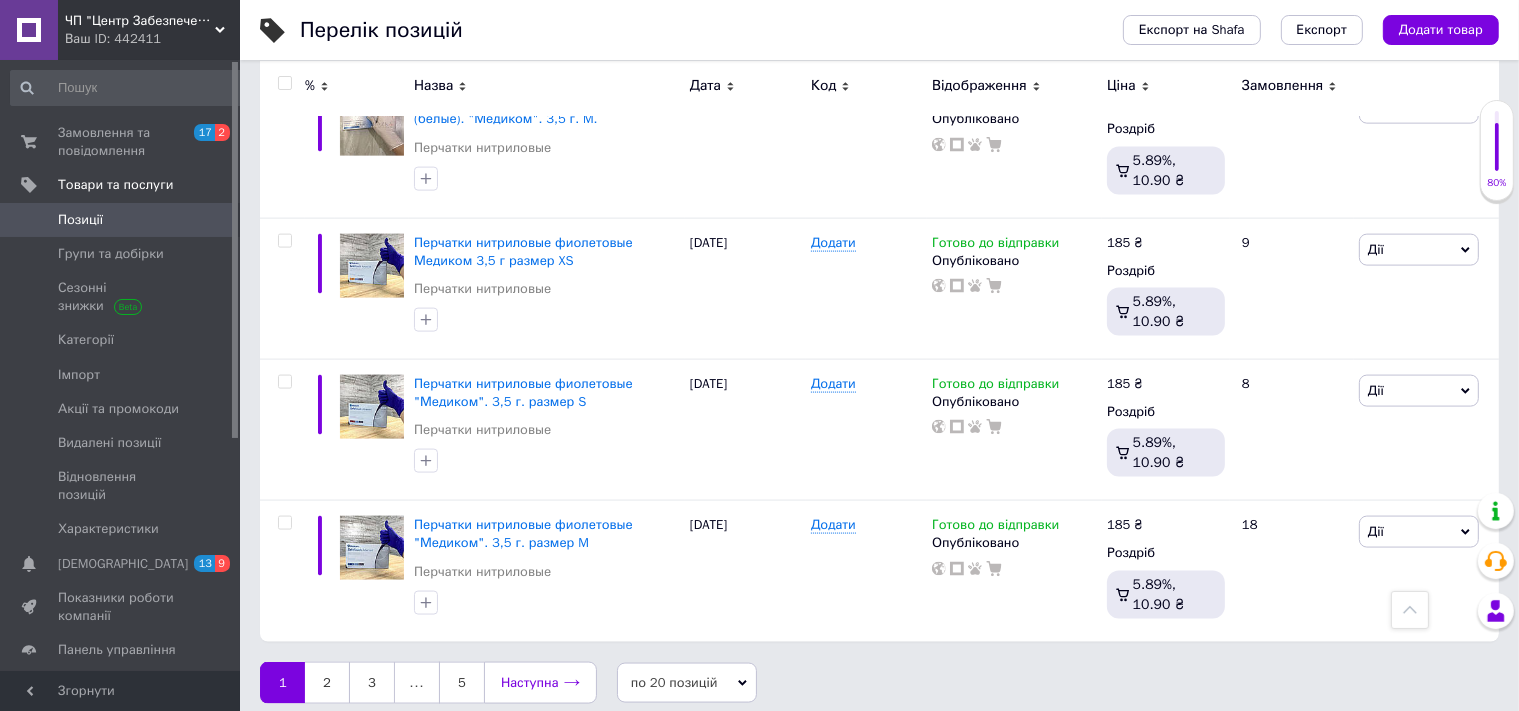 click on "Наступна" at bounding box center (540, 683) 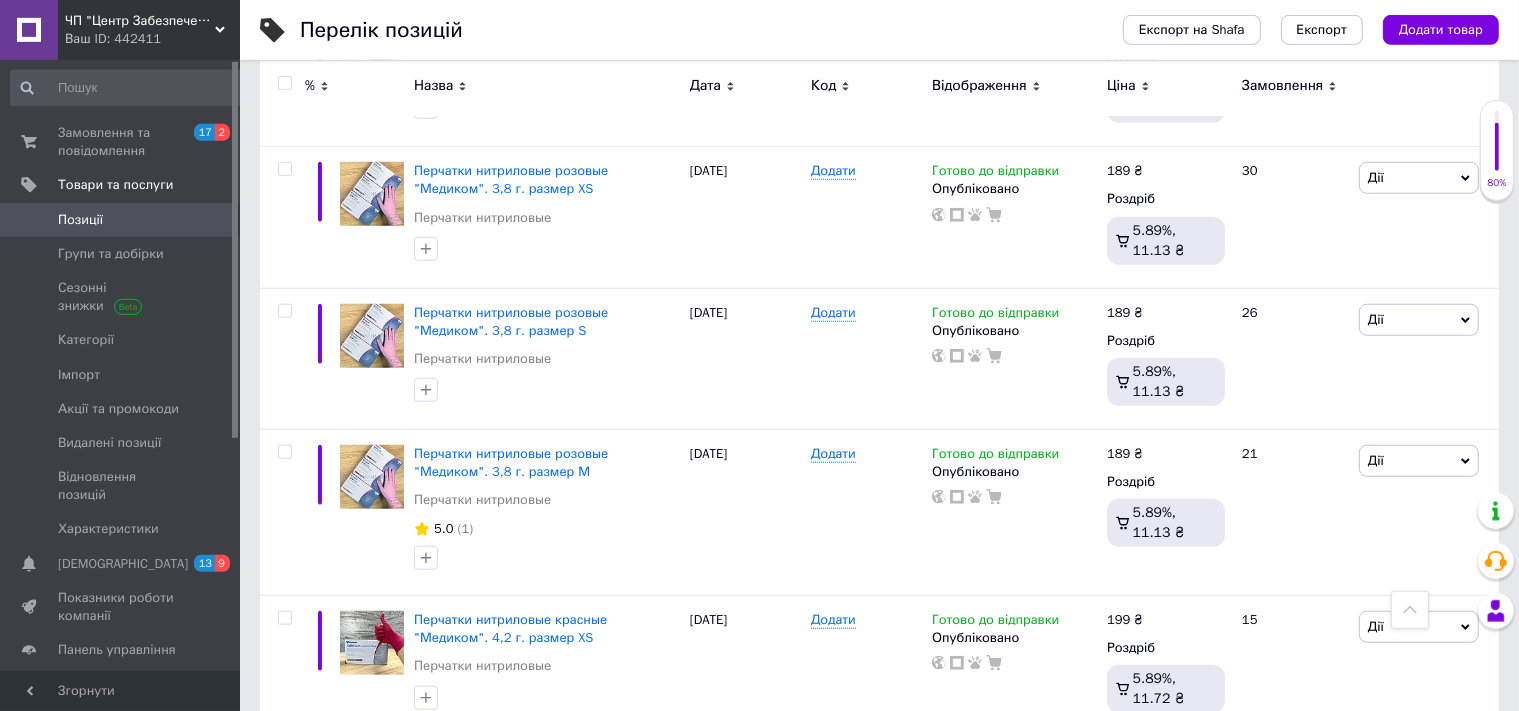 scroll, scrollTop: 1588, scrollLeft: 0, axis: vertical 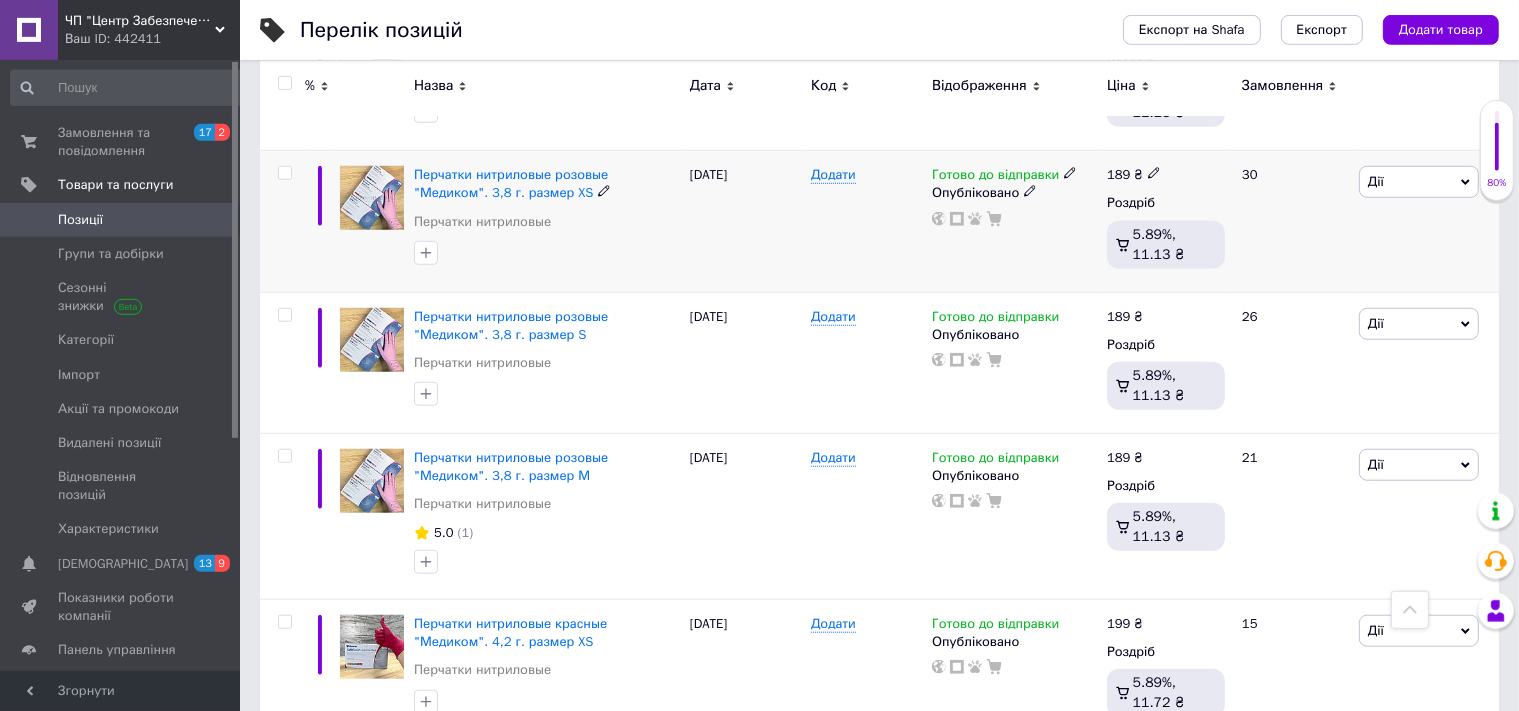 click 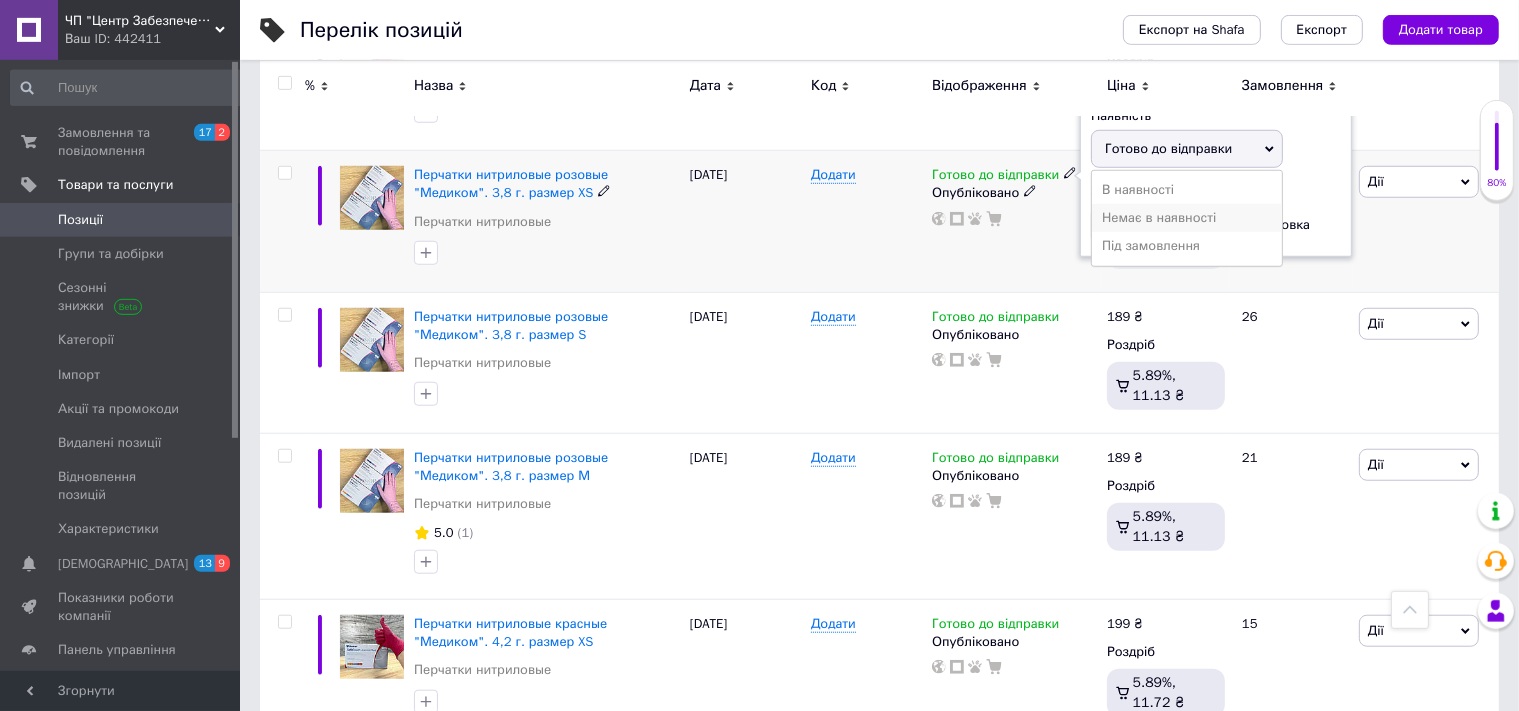 click on "Немає в наявності" at bounding box center [1187, 218] 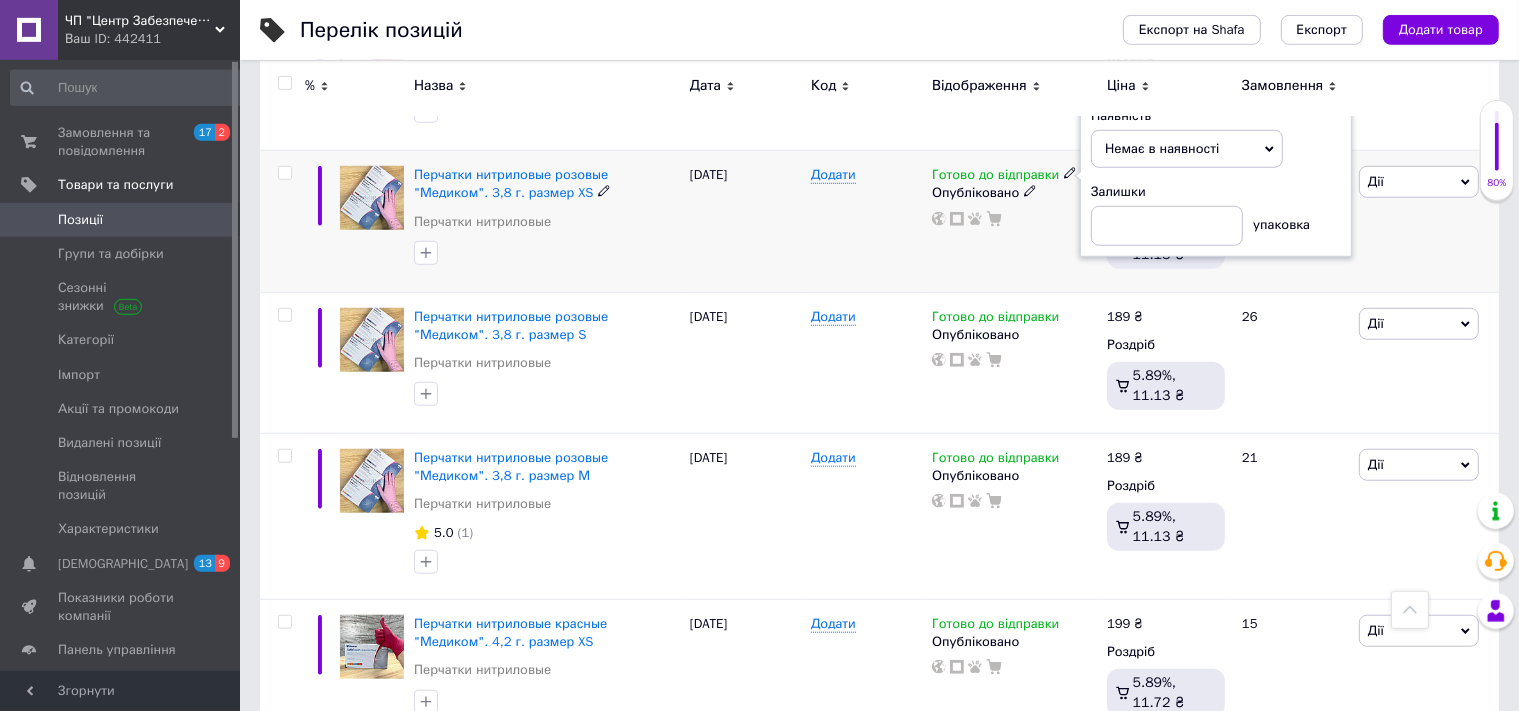 click on "Додати" at bounding box center (866, 221) 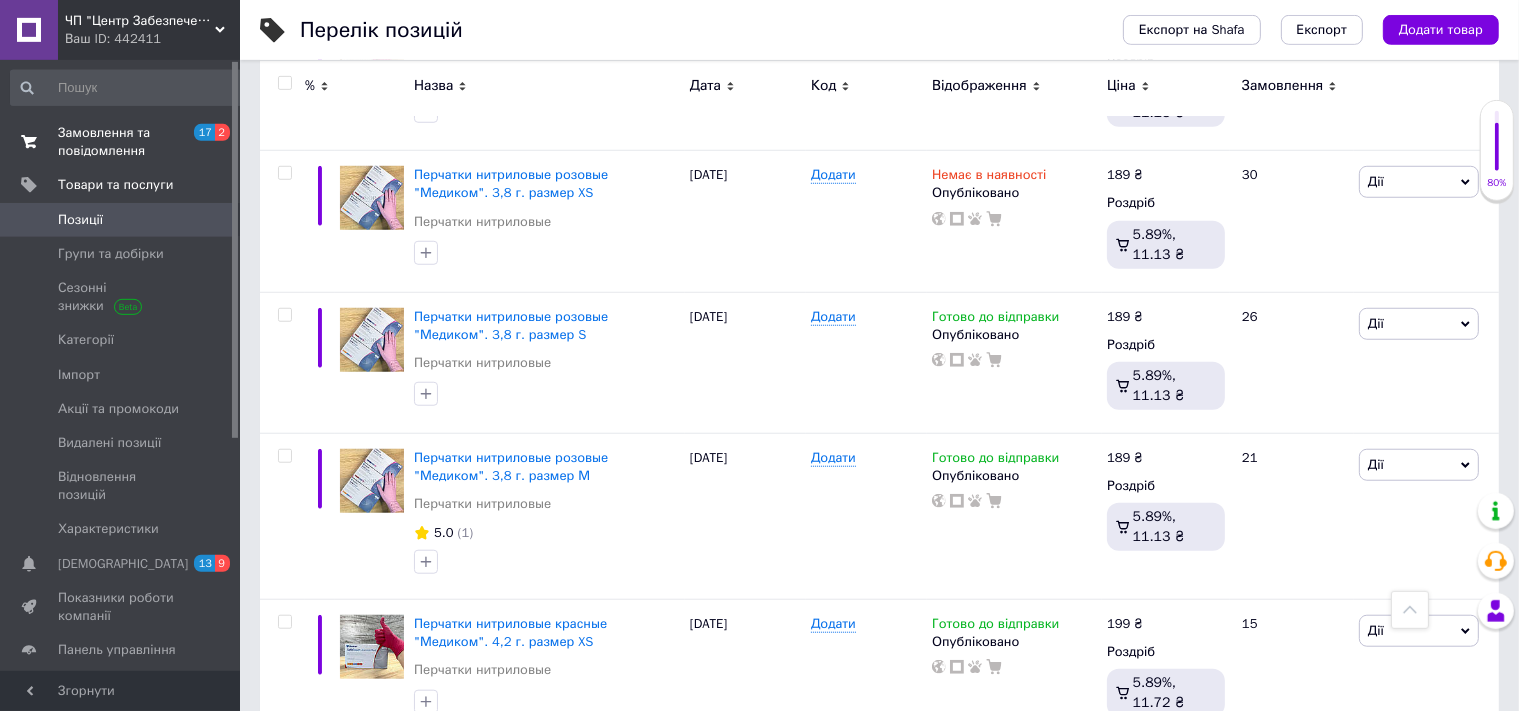 click on "Замовлення та повідомлення" at bounding box center (121, 142) 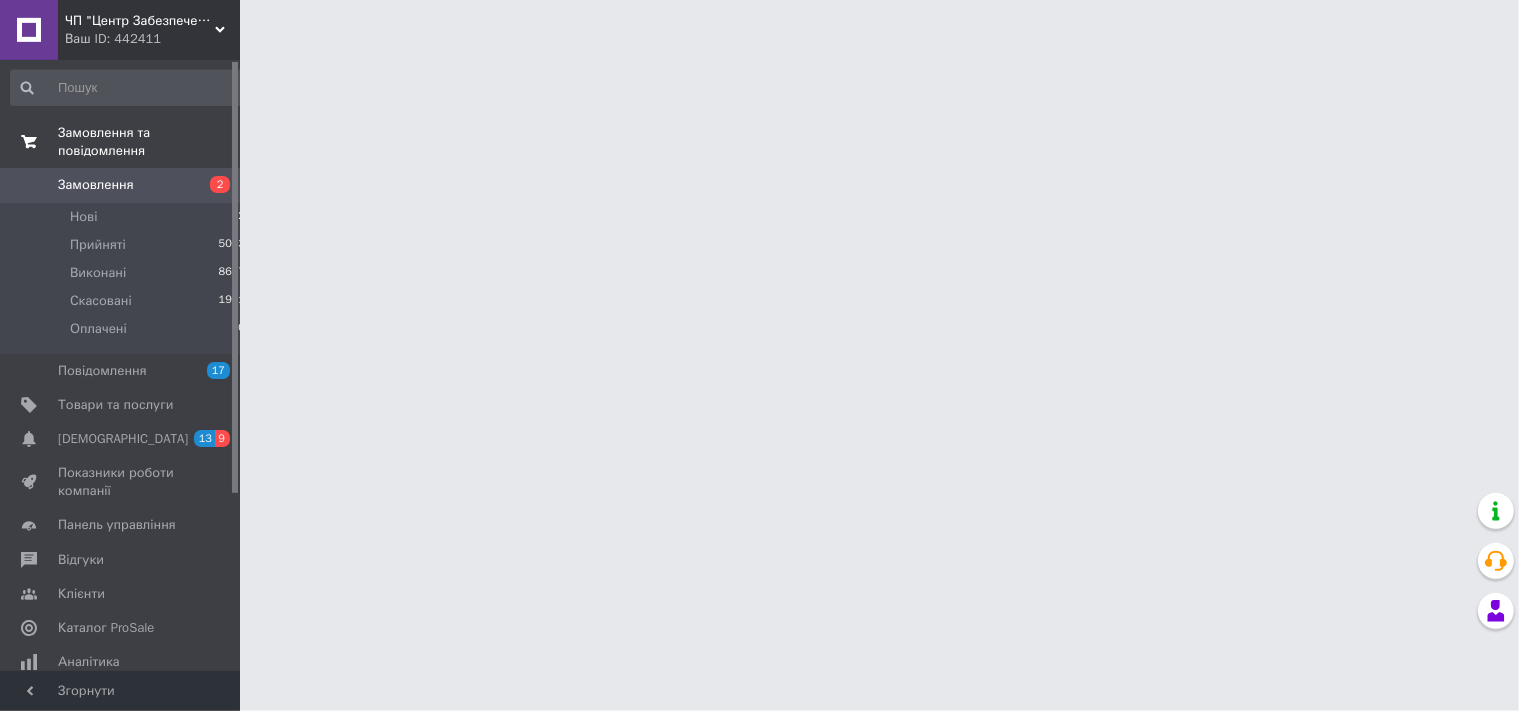 scroll, scrollTop: 0, scrollLeft: 0, axis: both 